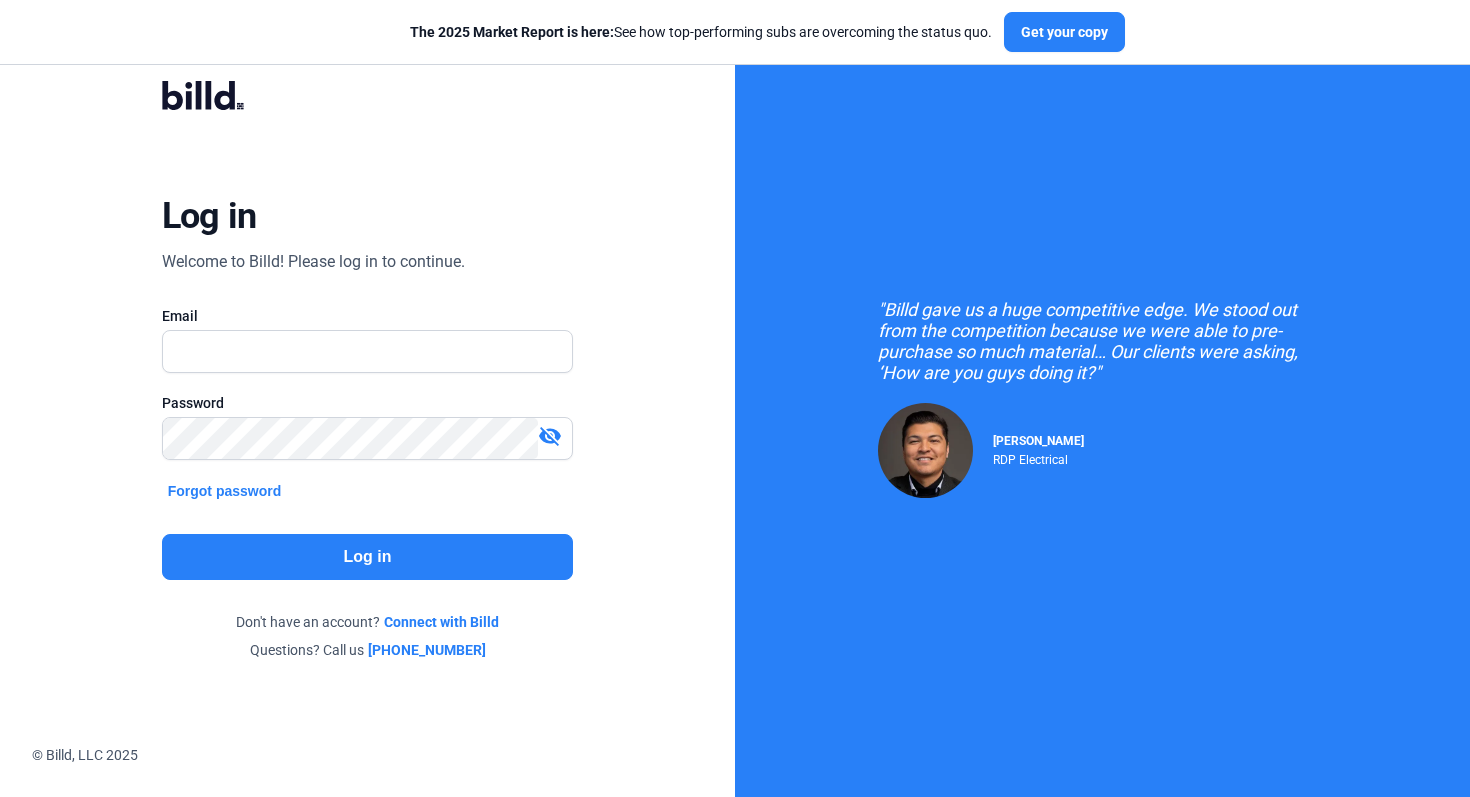 scroll, scrollTop: 0, scrollLeft: 0, axis: both 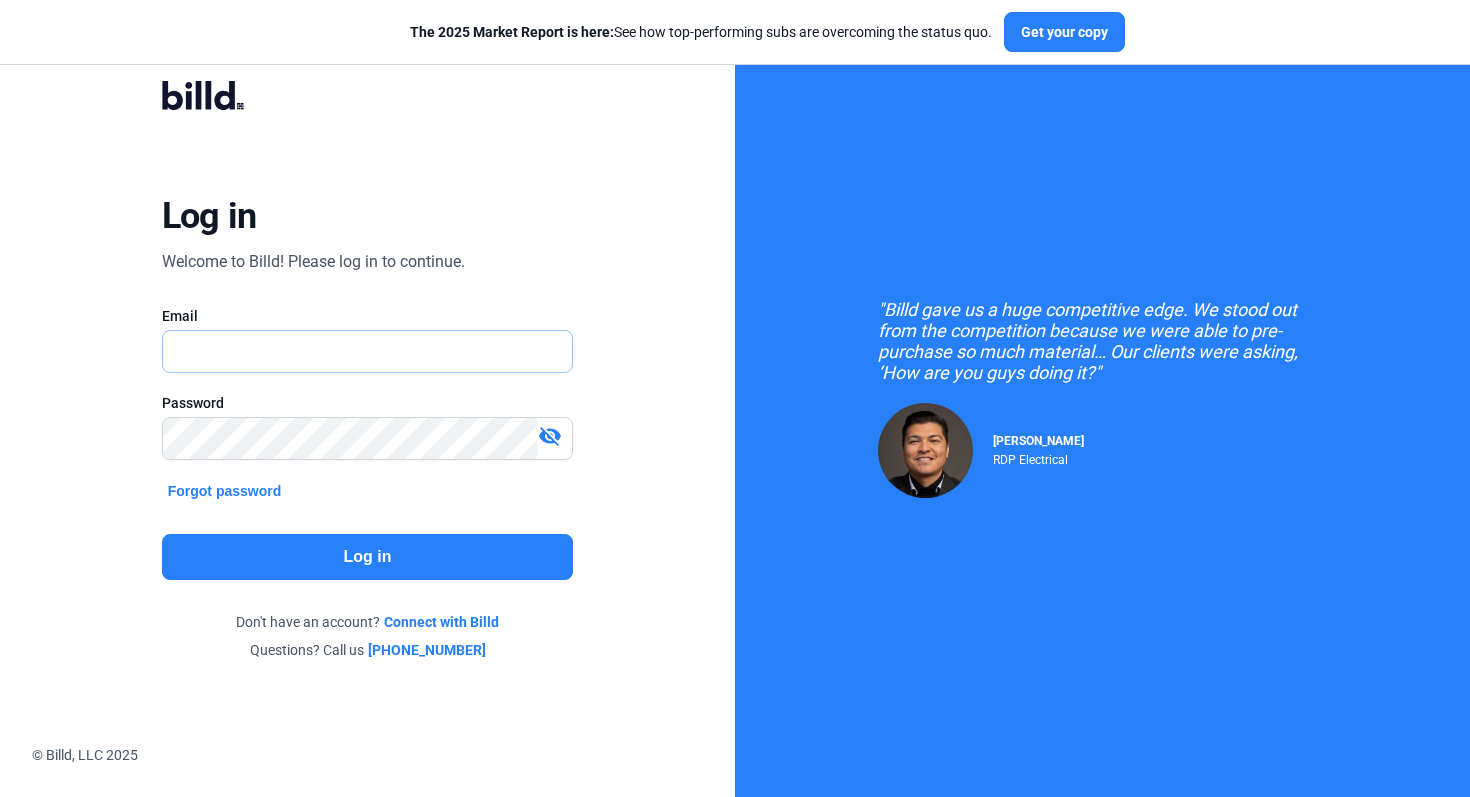 type on "[EMAIL_ADDRESS][DOMAIN_NAME]" 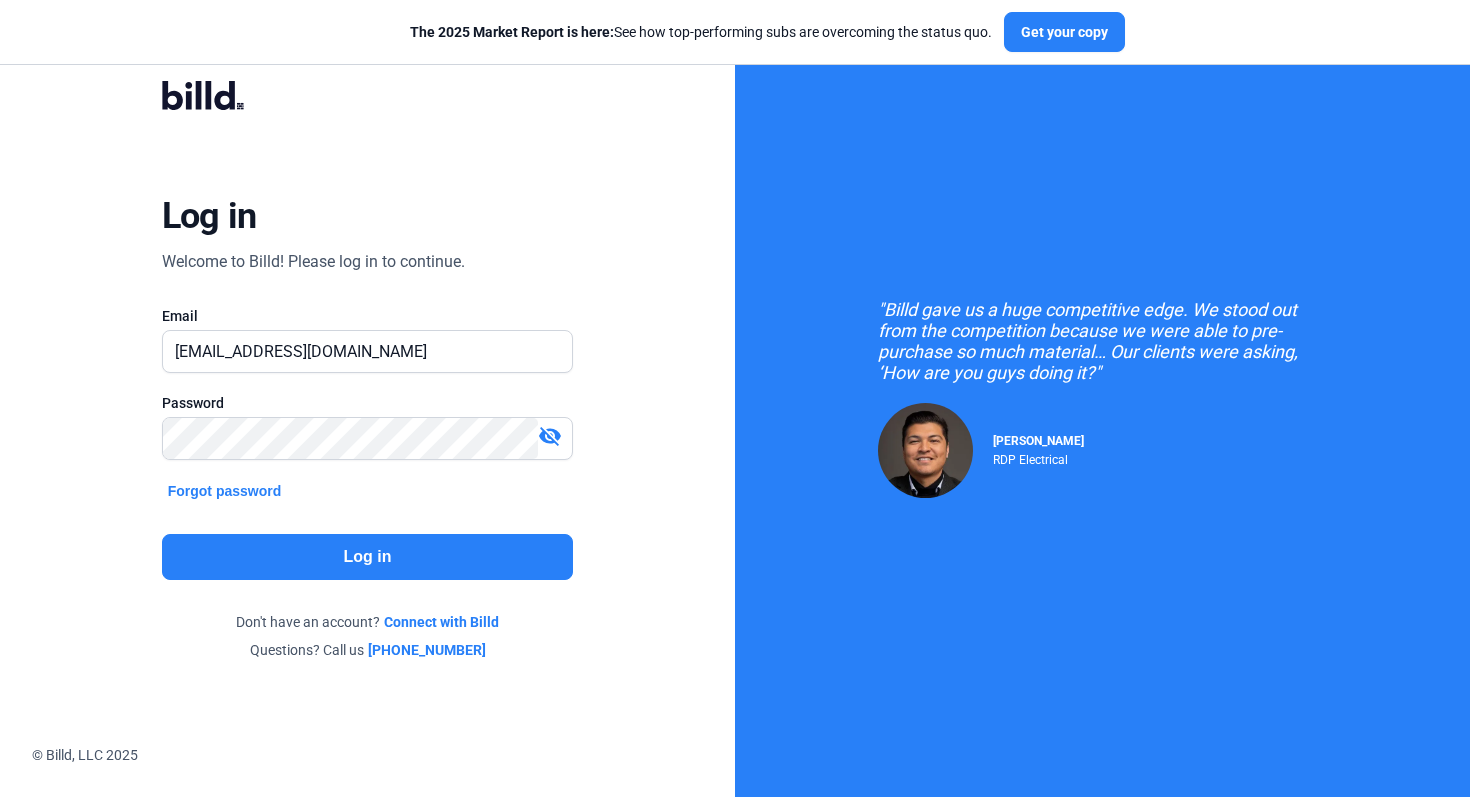 click on "Log in" 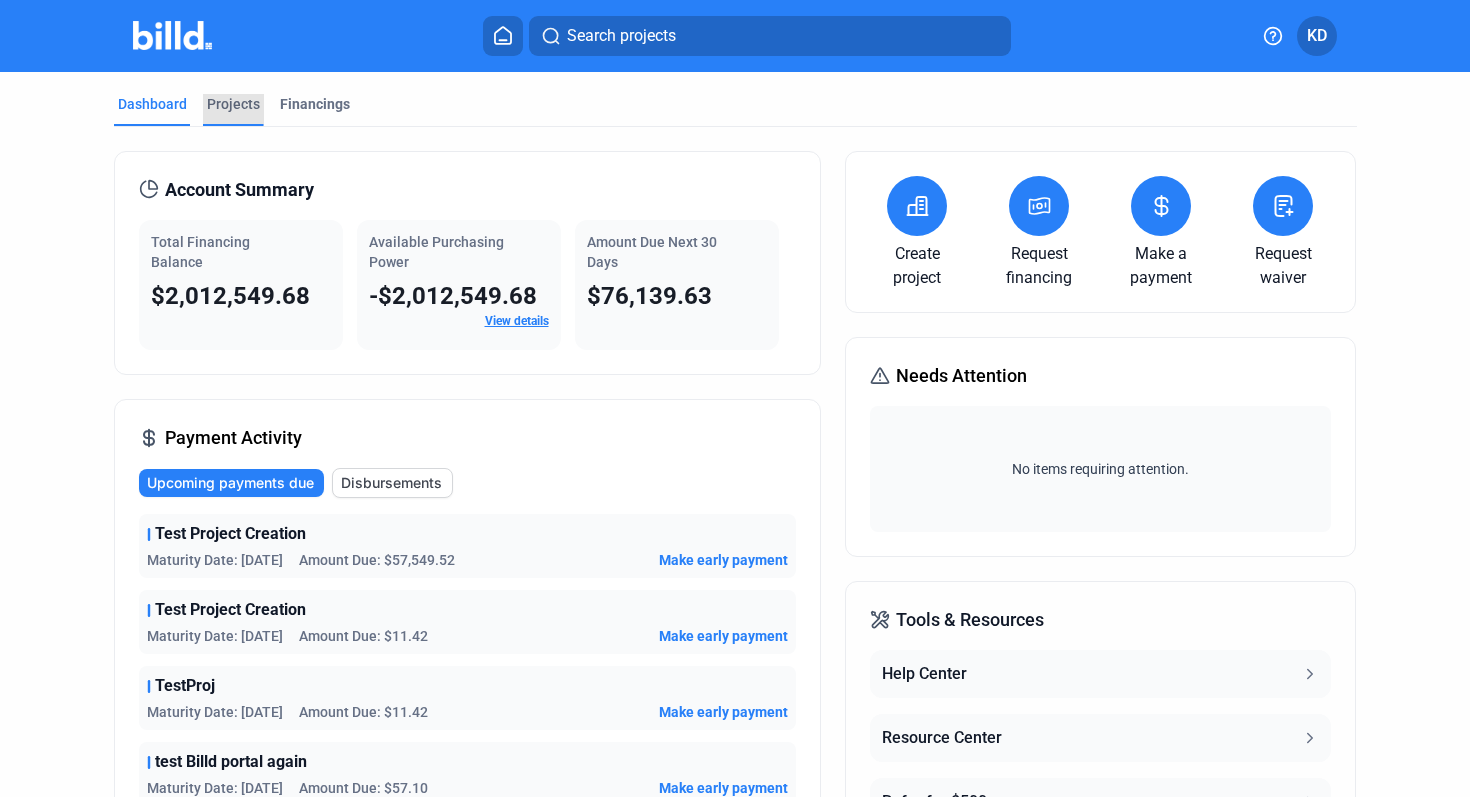 click on "Projects" at bounding box center (233, 104) 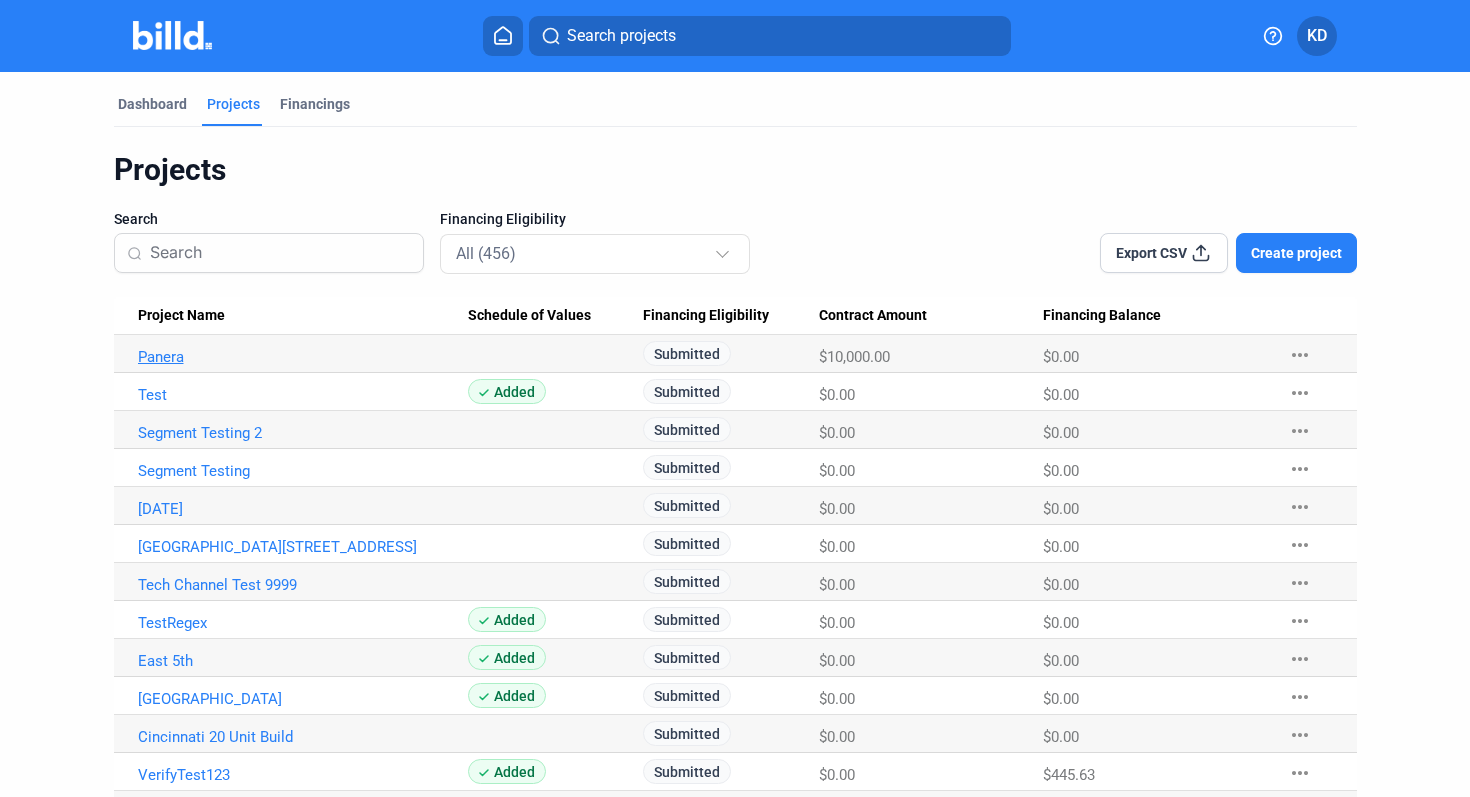 click on "Panera" at bounding box center (303, 357) 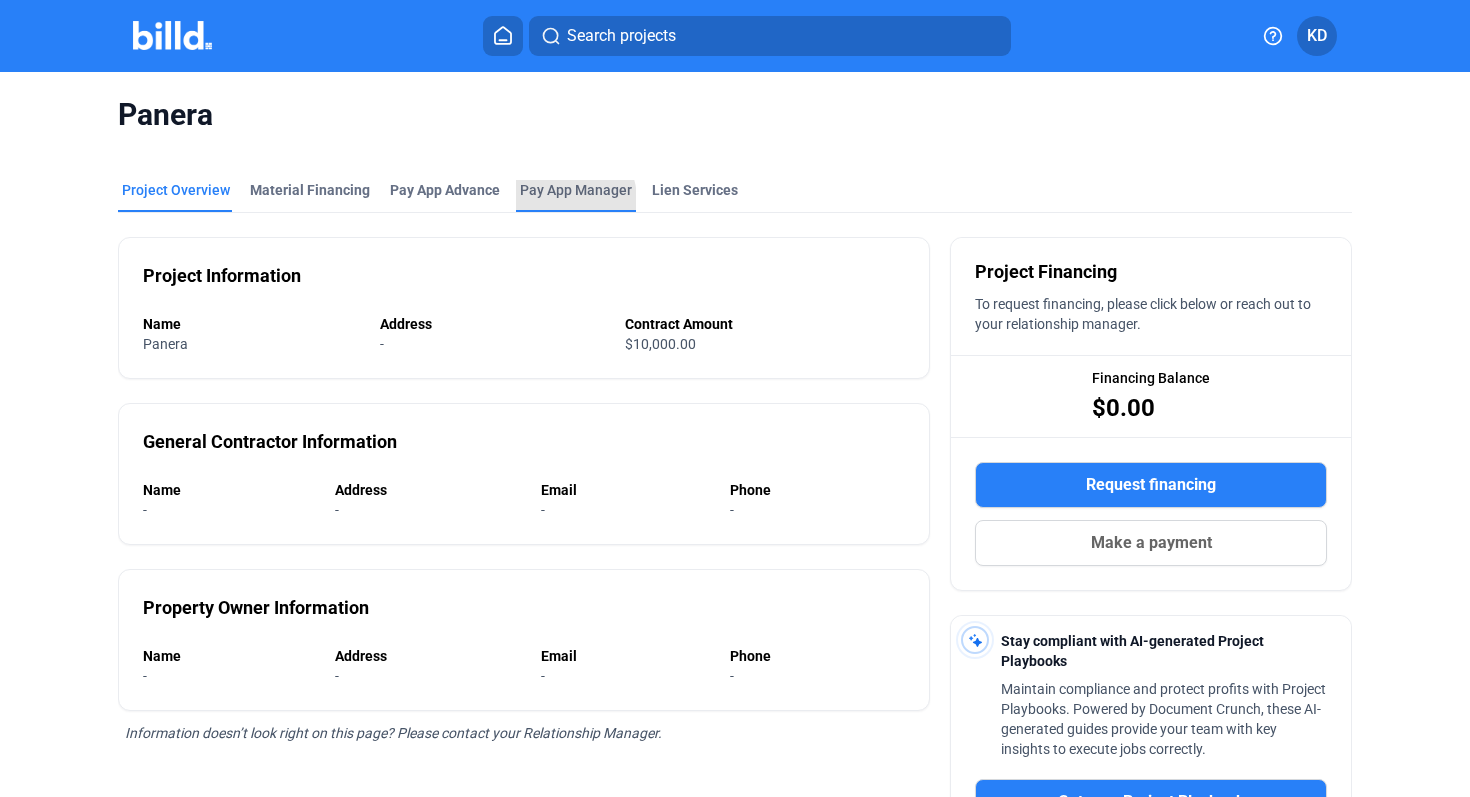 click on "Pay App Manager" at bounding box center (576, 196) 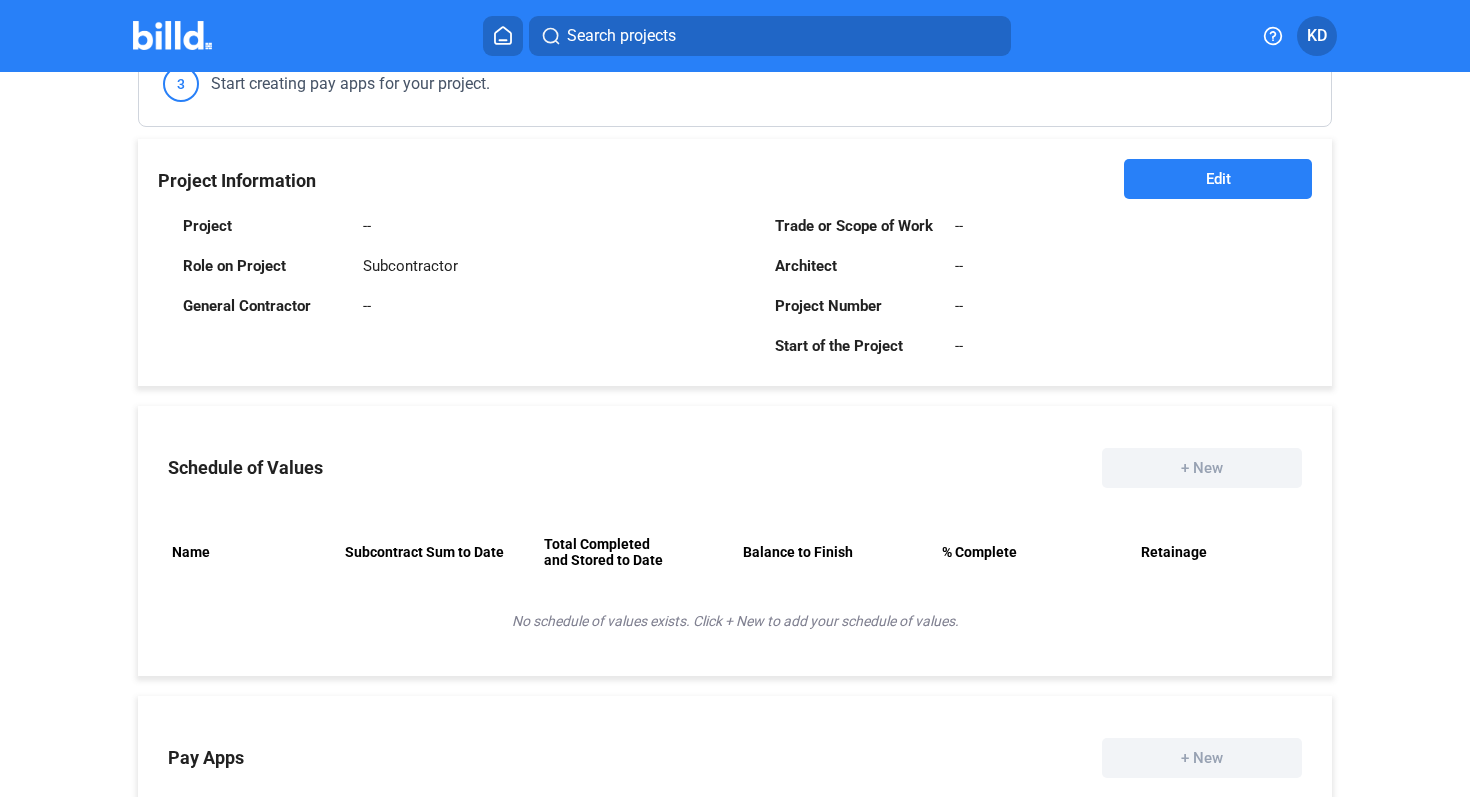 scroll, scrollTop: 403, scrollLeft: 0, axis: vertical 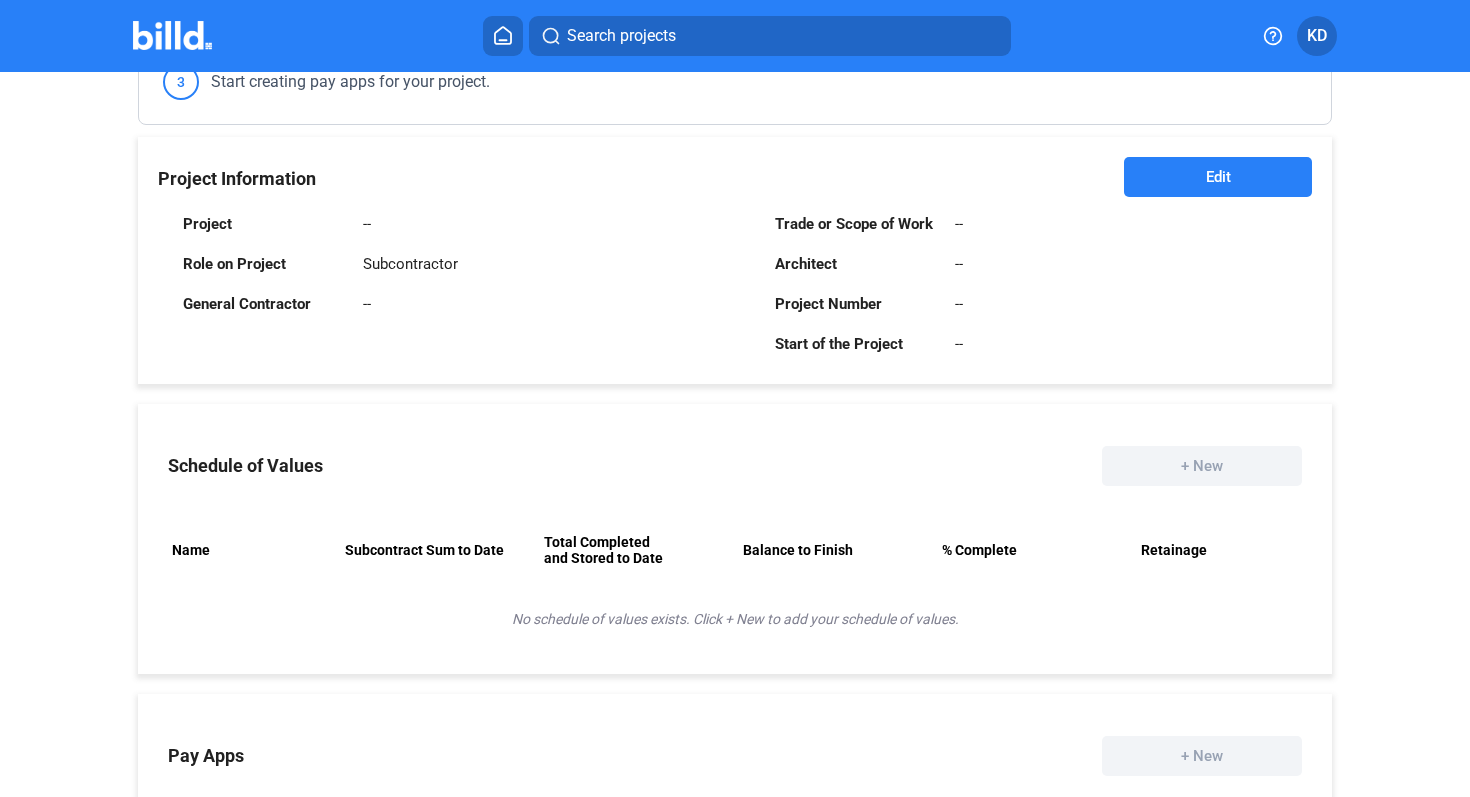 drag, startPoint x: 364, startPoint y: 265, endPoint x: 494, endPoint y: 266, distance: 130.00385 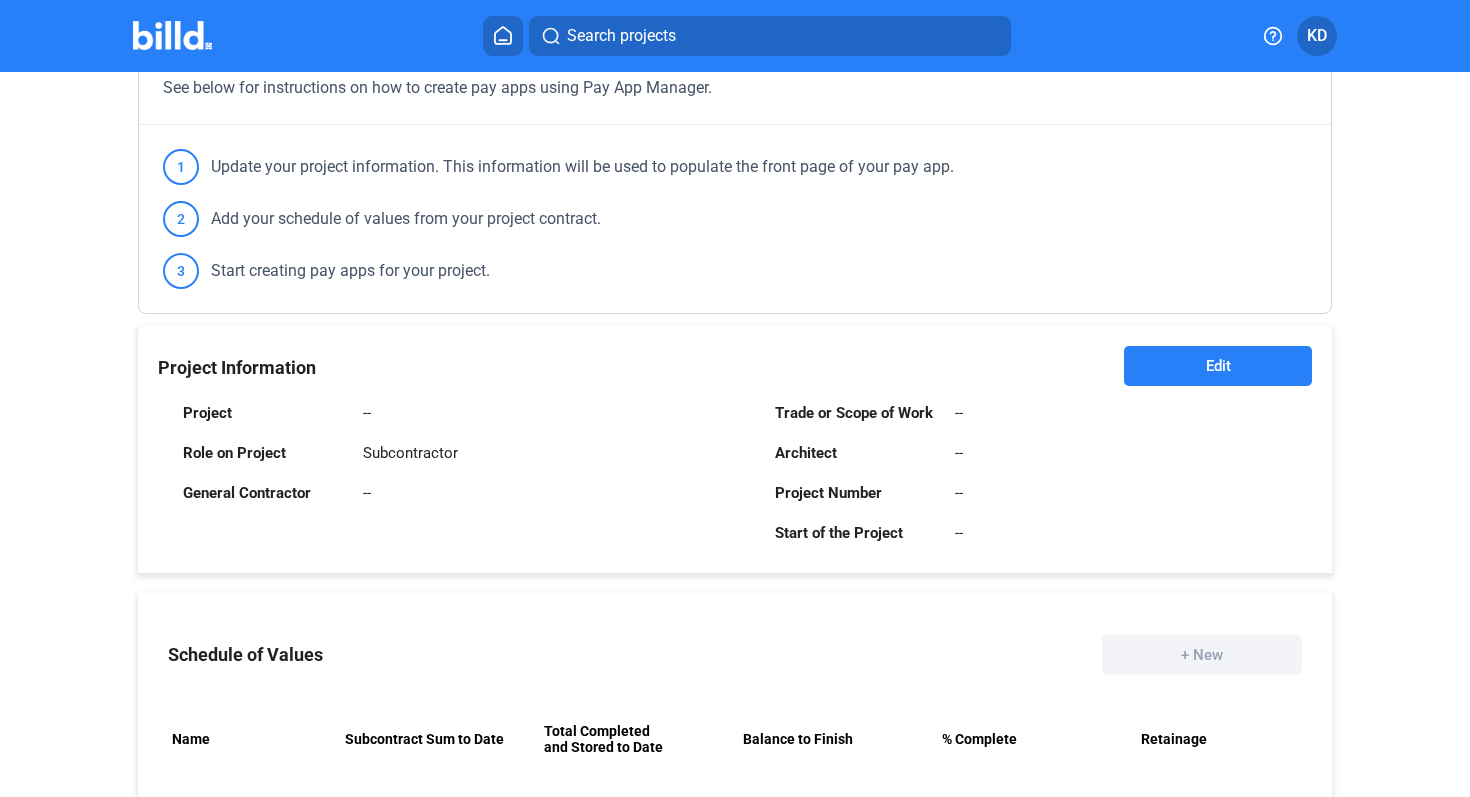 scroll, scrollTop: 33, scrollLeft: 0, axis: vertical 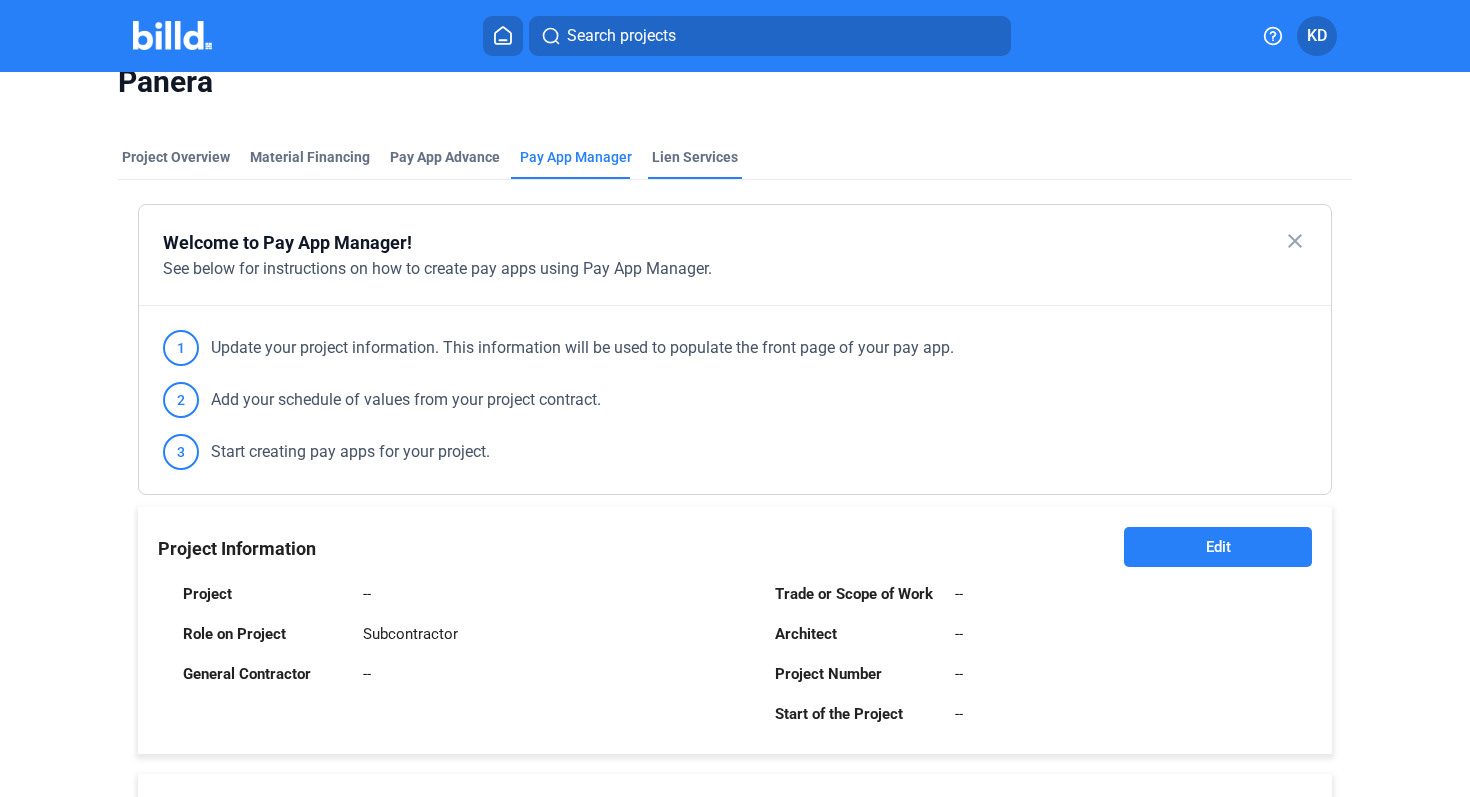 click on "Lien Services" at bounding box center [695, 157] 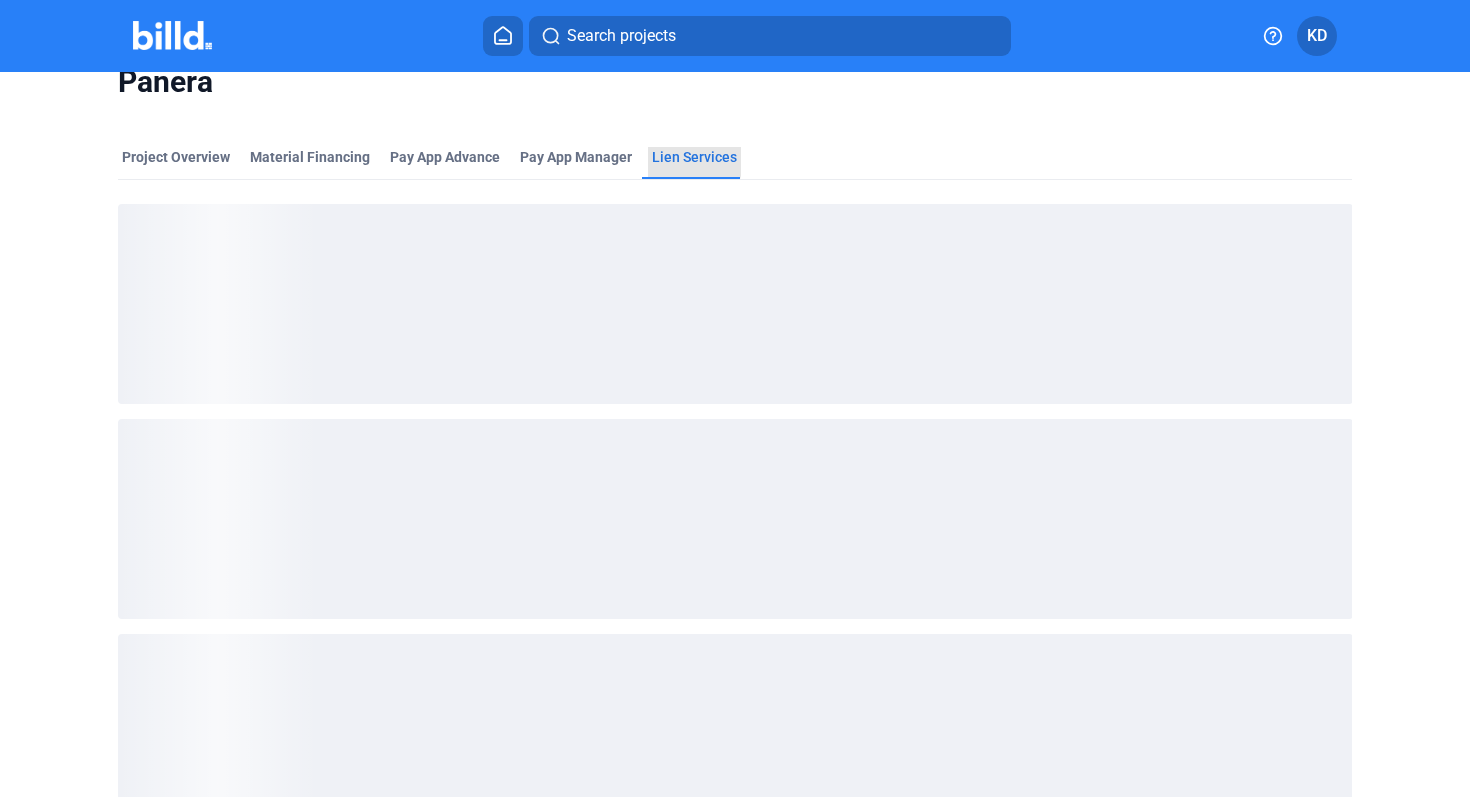 scroll, scrollTop: 0, scrollLeft: 0, axis: both 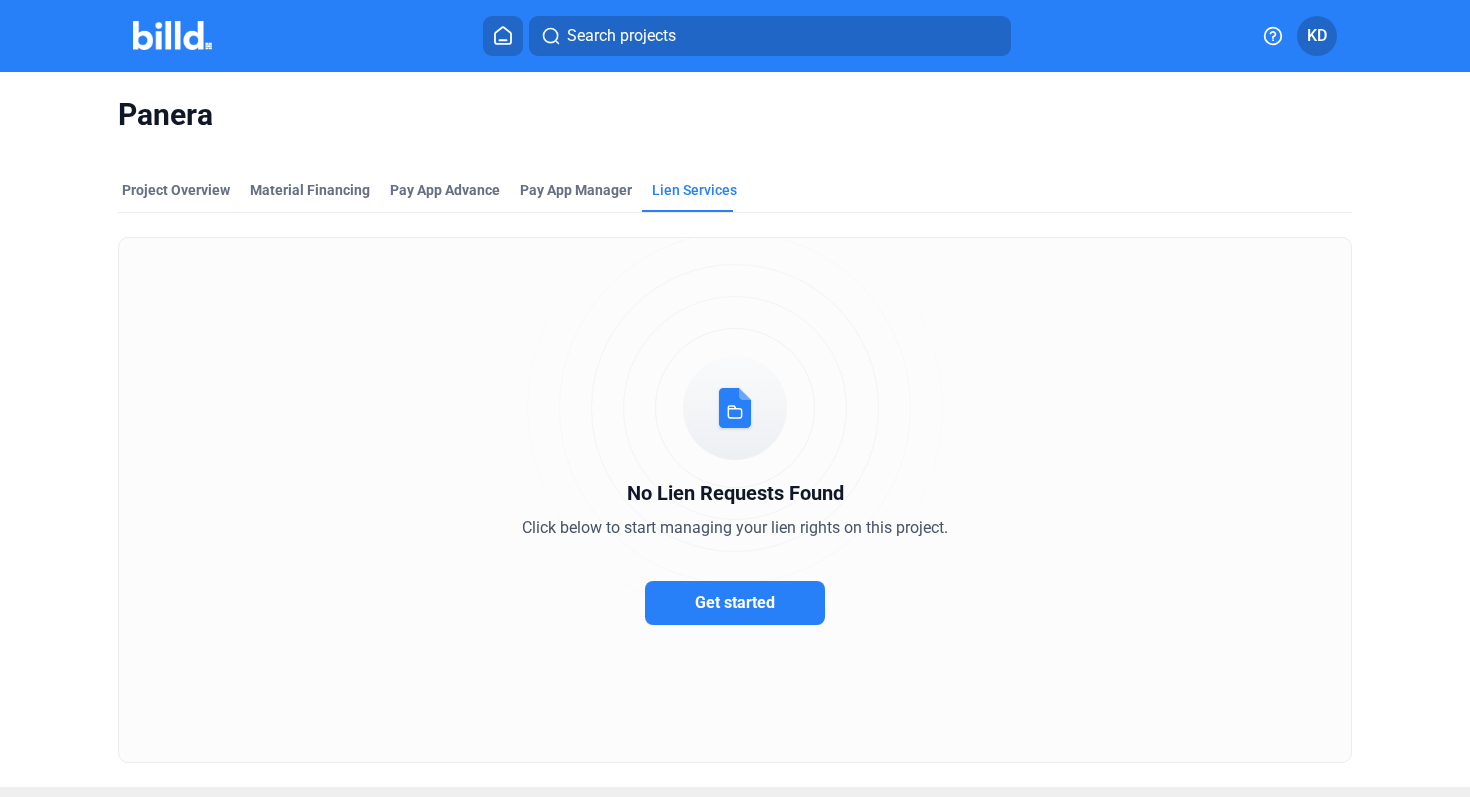 click 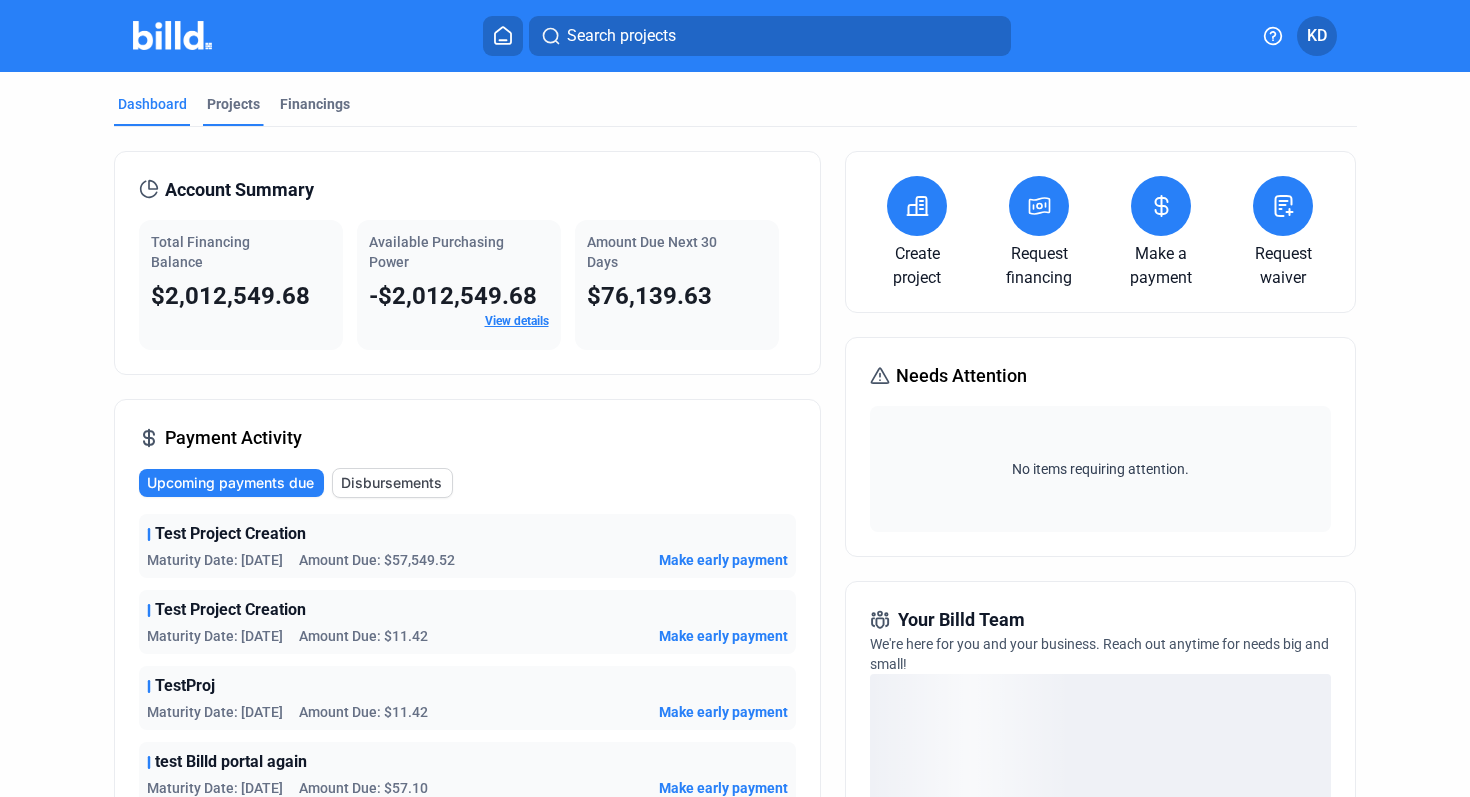 click on "Projects" at bounding box center (233, 104) 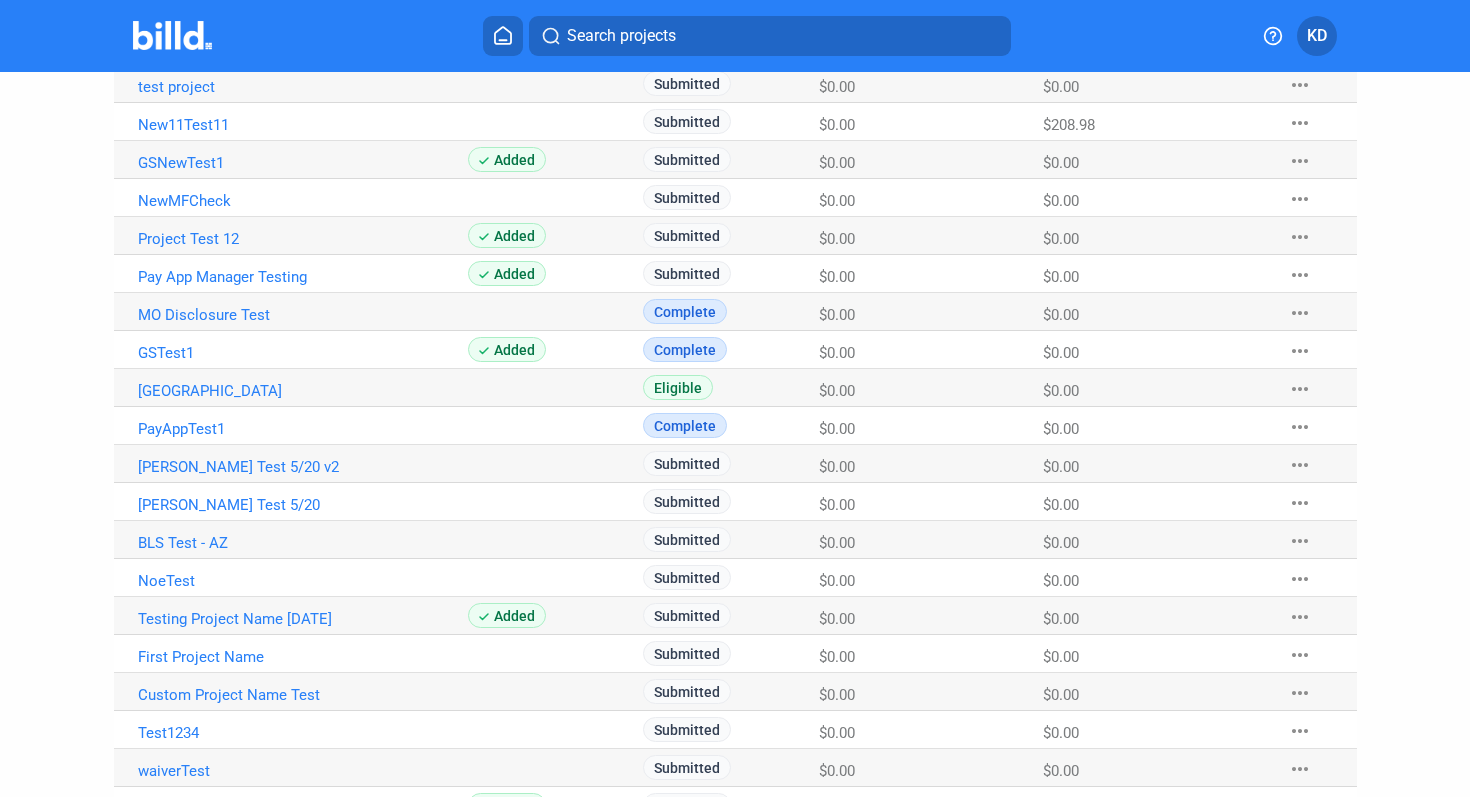 scroll, scrollTop: 1107, scrollLeft: 0, axis: vertical 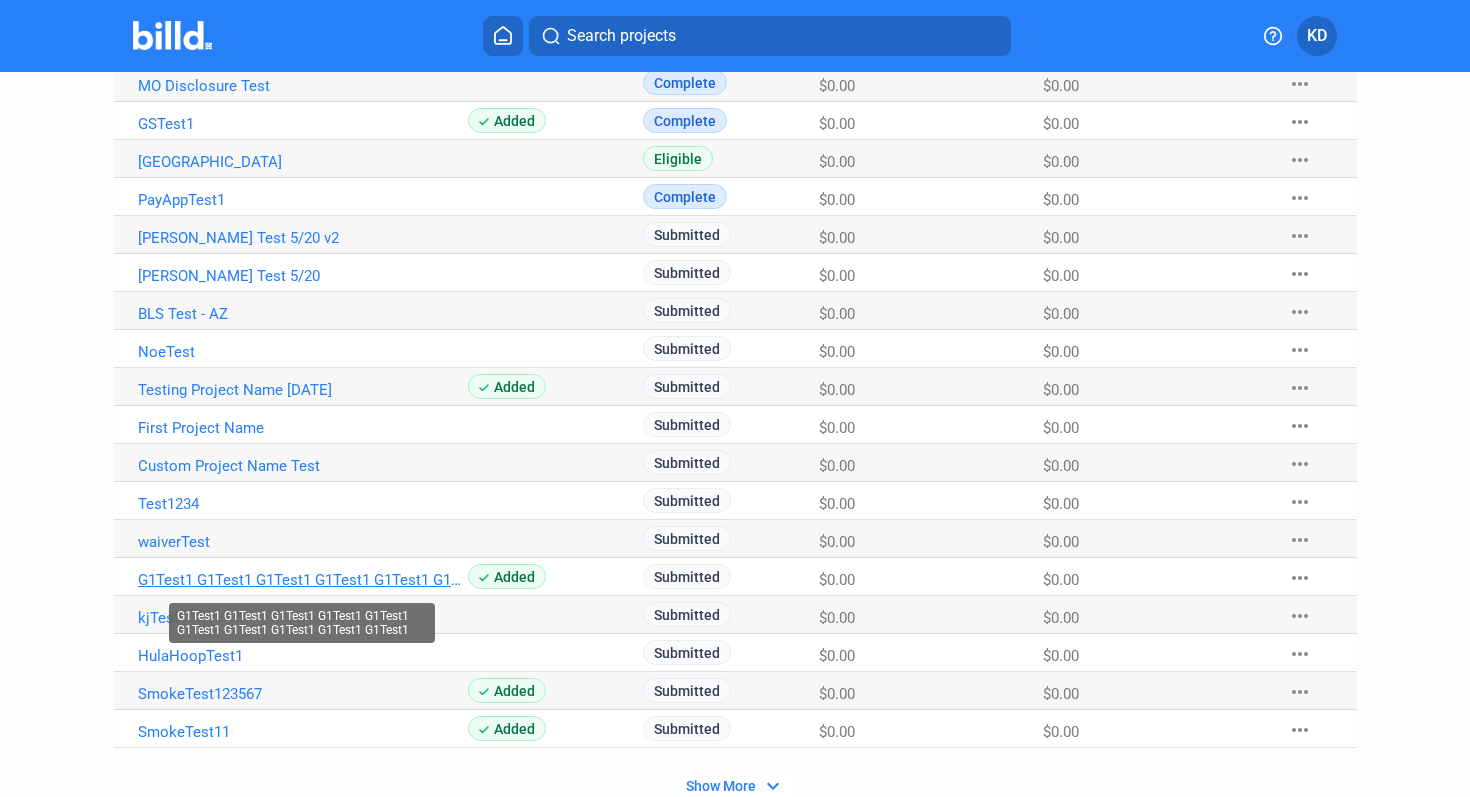 click on "G1Test1 G1Test1 G1Test1 G1Test1 G1Test1 G1Test1 G1Test1 G1Test1 G1Test1 G1Test1" at bounding box center [303, -750] 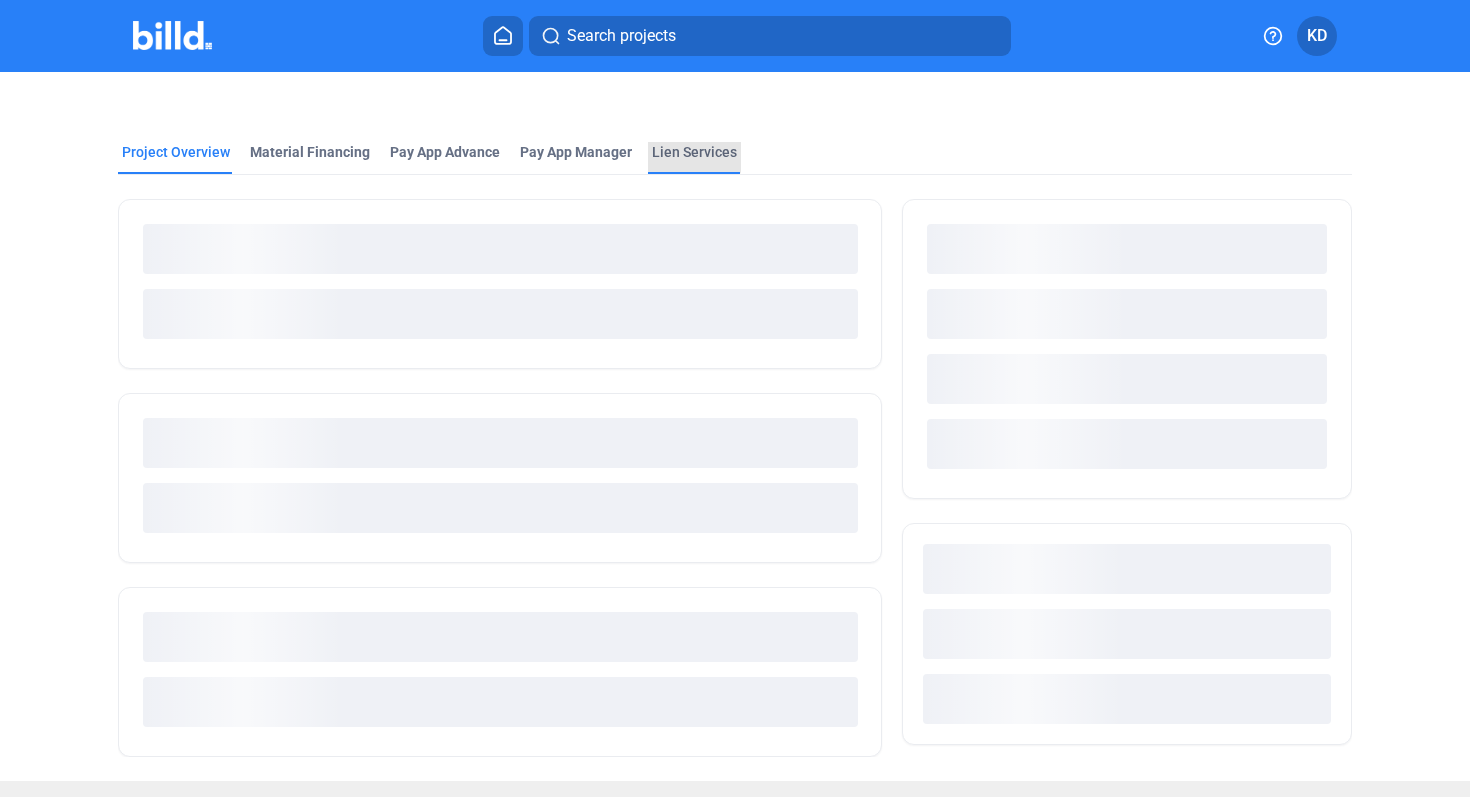 click on "Lien Services" at bounding box center [694, 152] 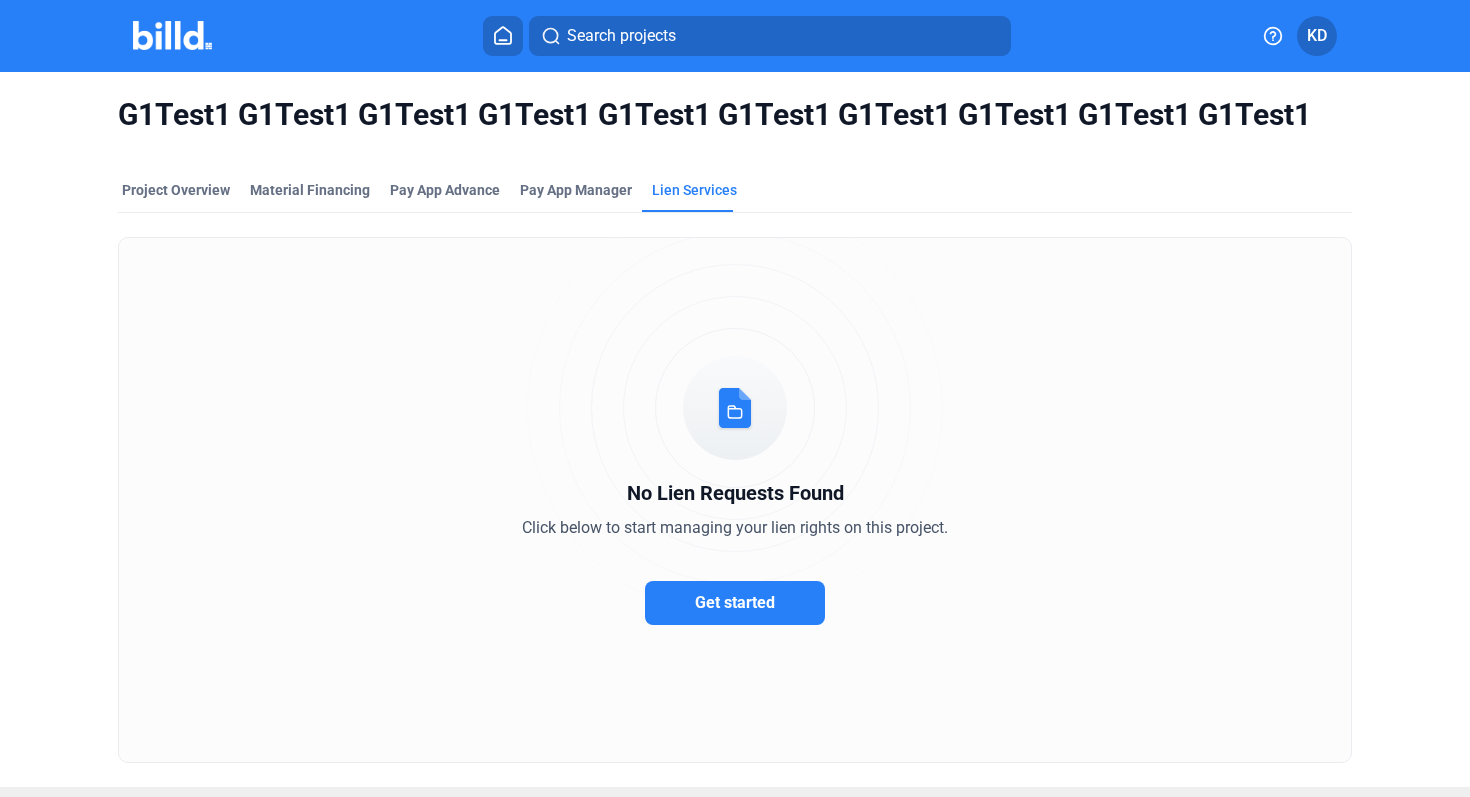 click 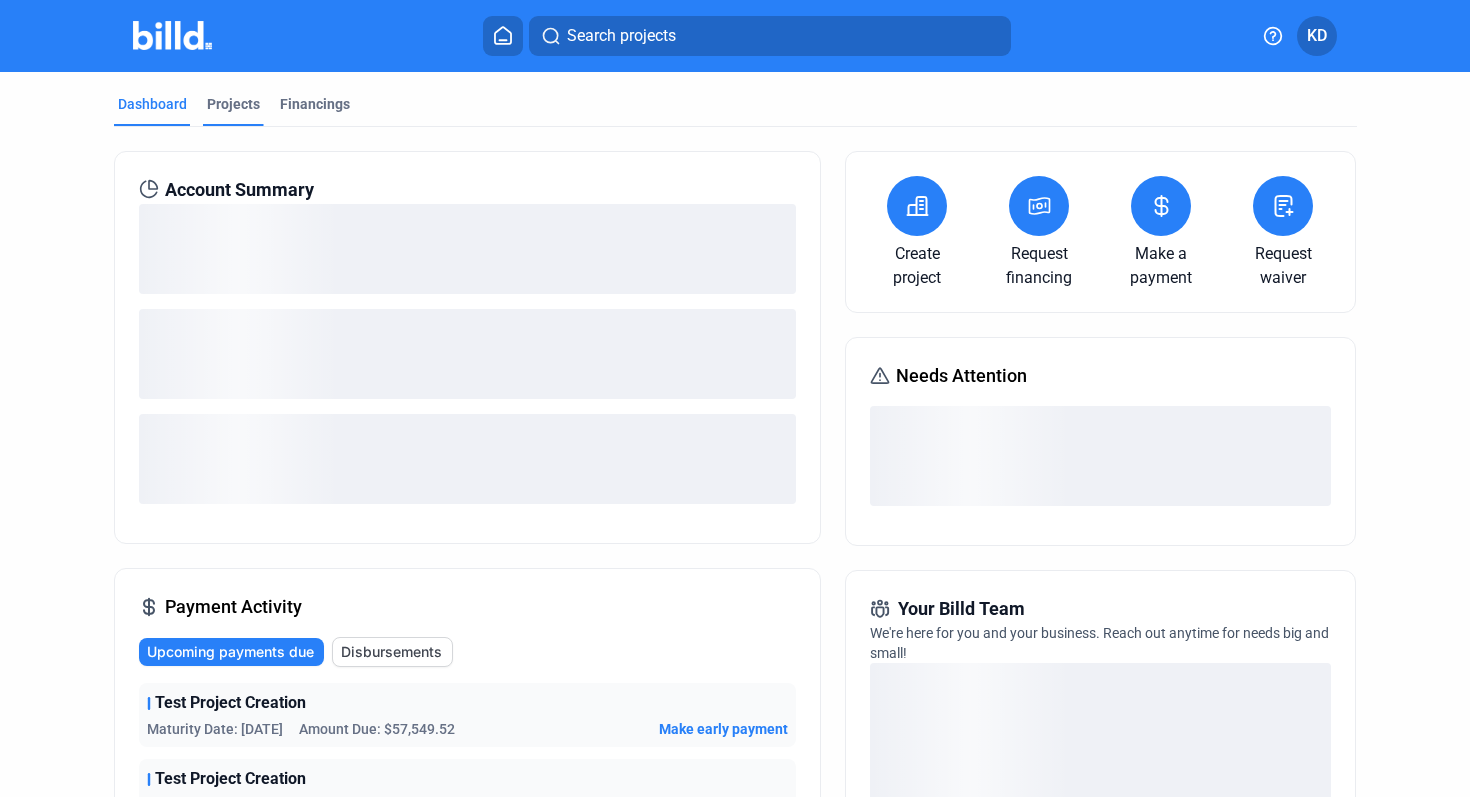 click on "Projects" at bounding box center (233, 104) 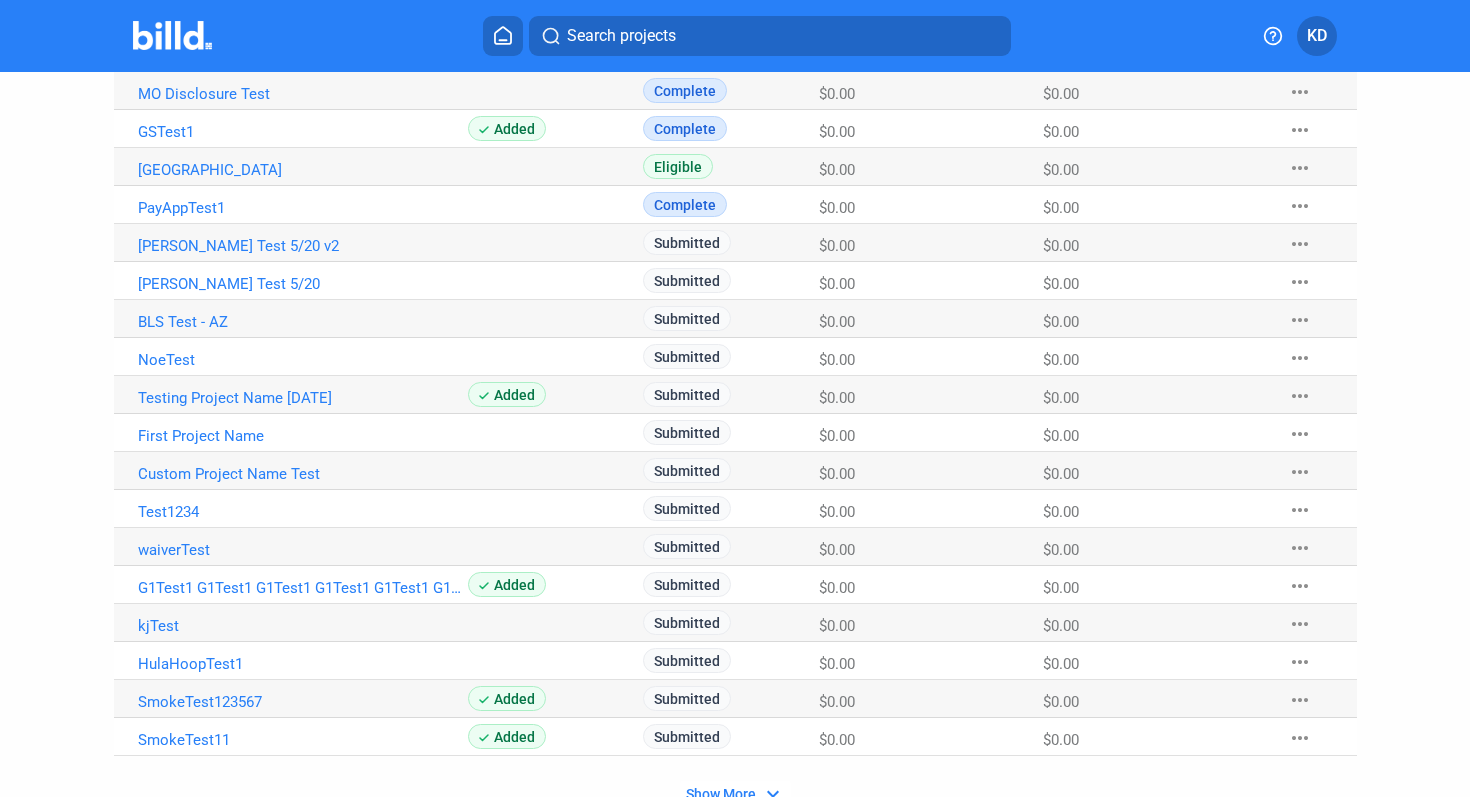 scroll, scrollTop: 1159, scrollLeft: 0, axis: vertical 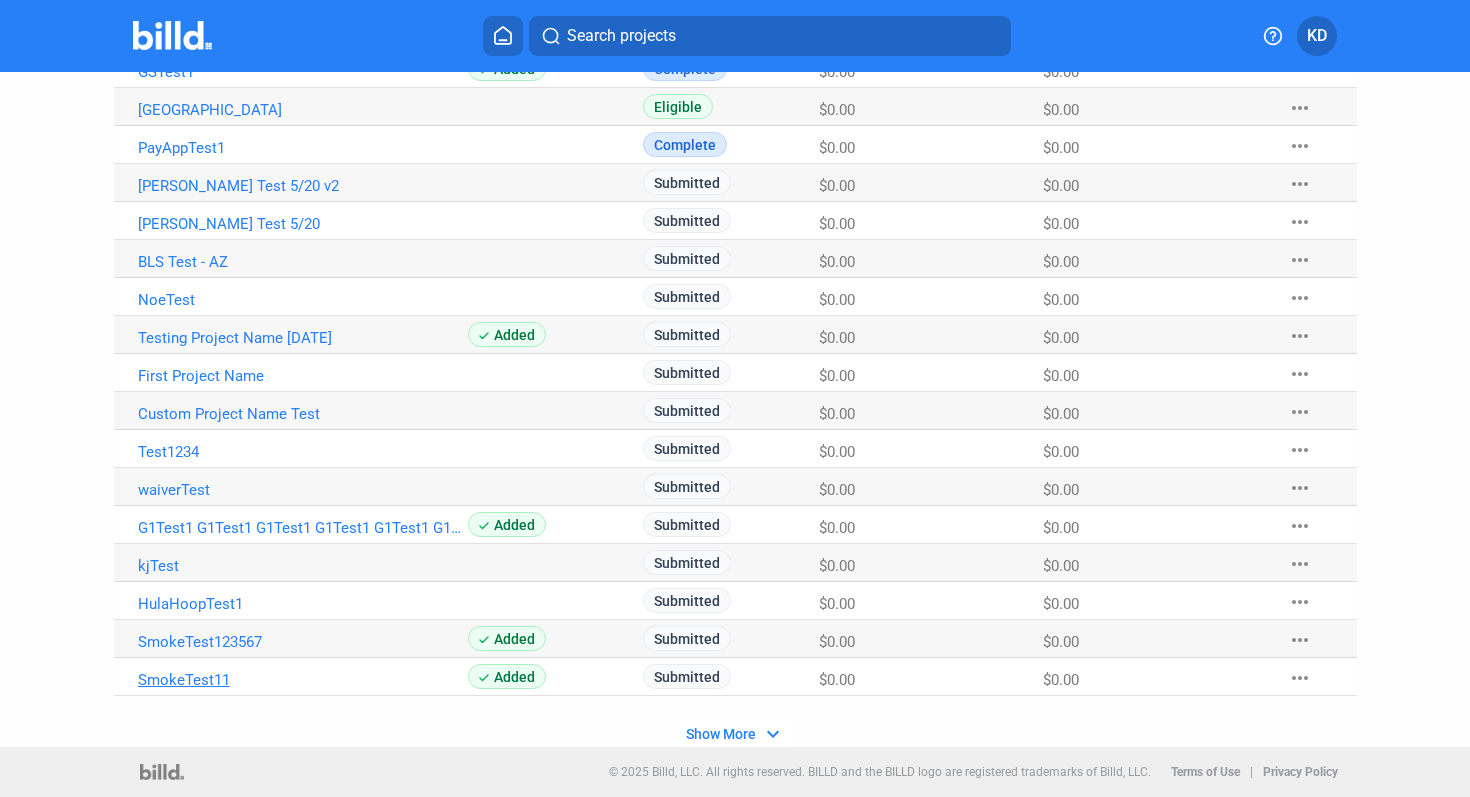 click on "SmokeTest11" at bounding box center [303, -802] 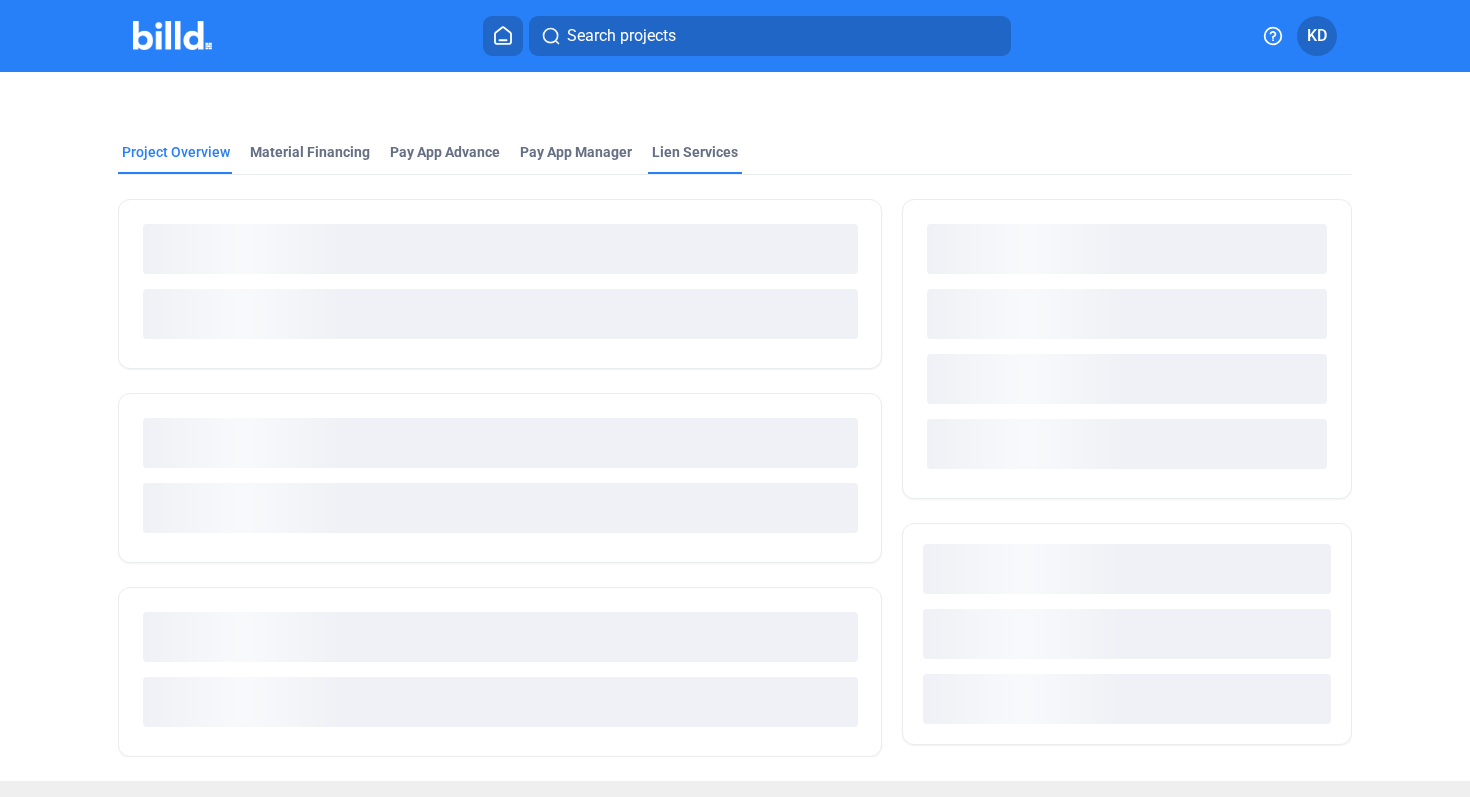 click on "Lien Services" at bounding box center (695, 152) 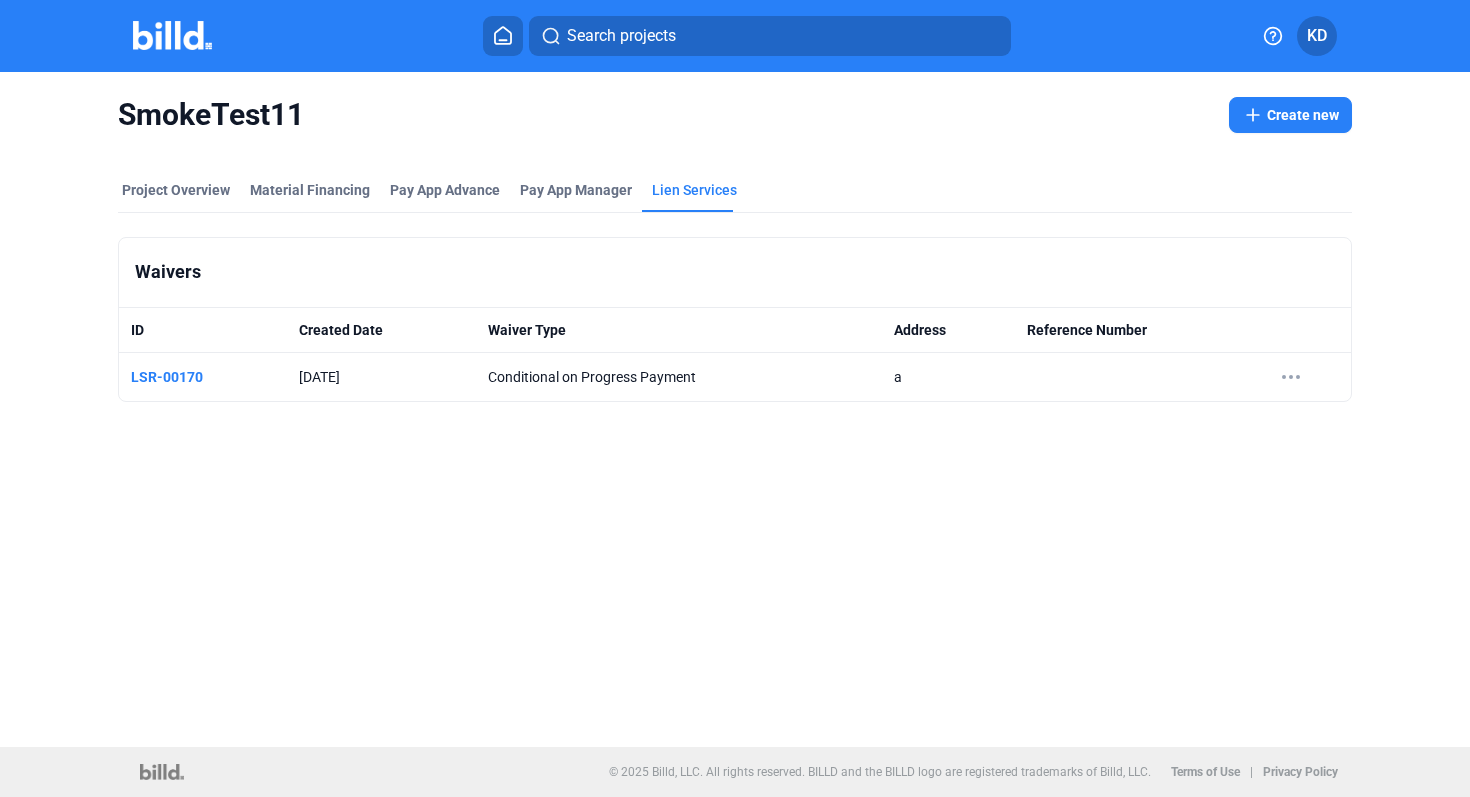 click at bounding box center [503, 35] 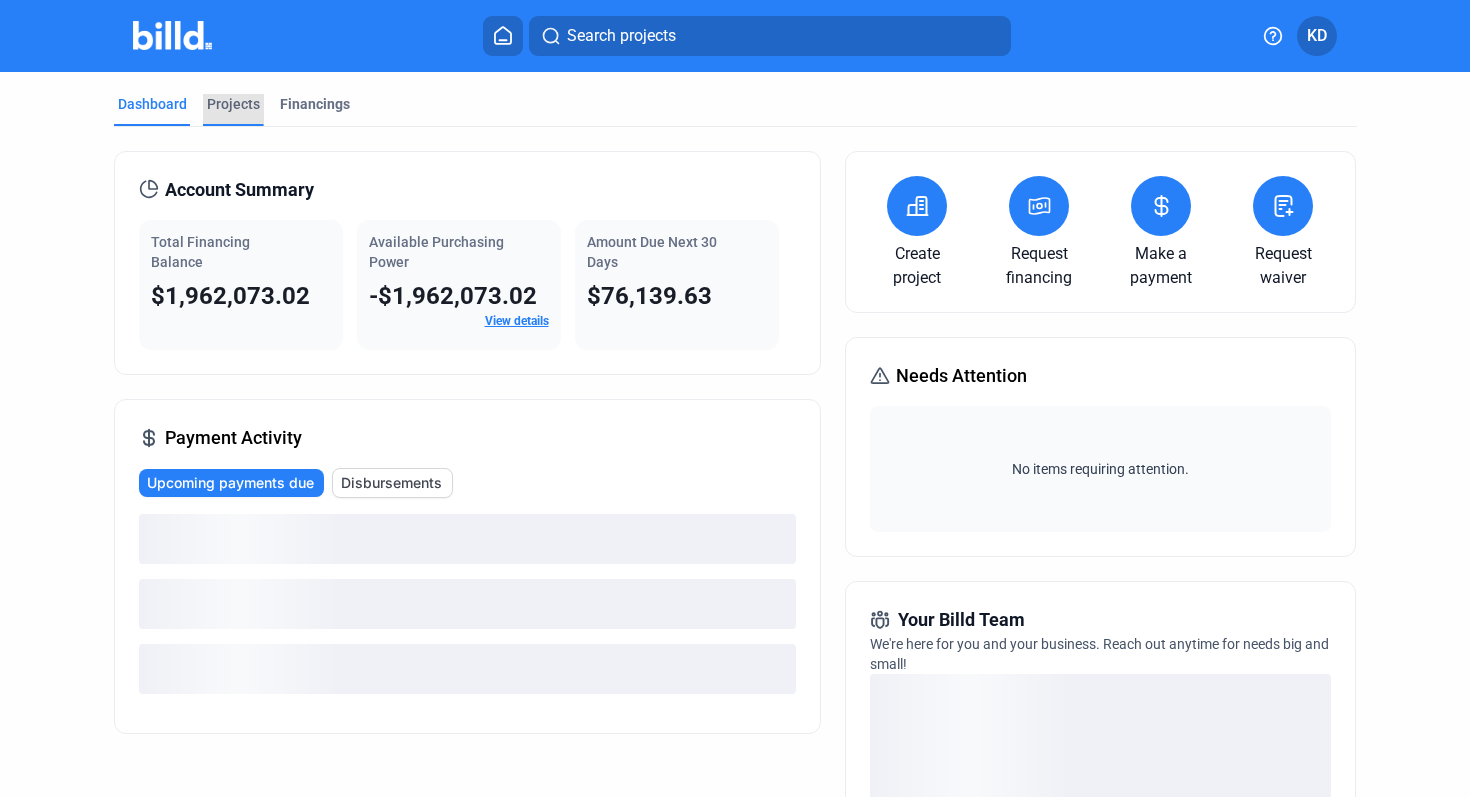 click on "Projects" at bounding box center [233, 104] 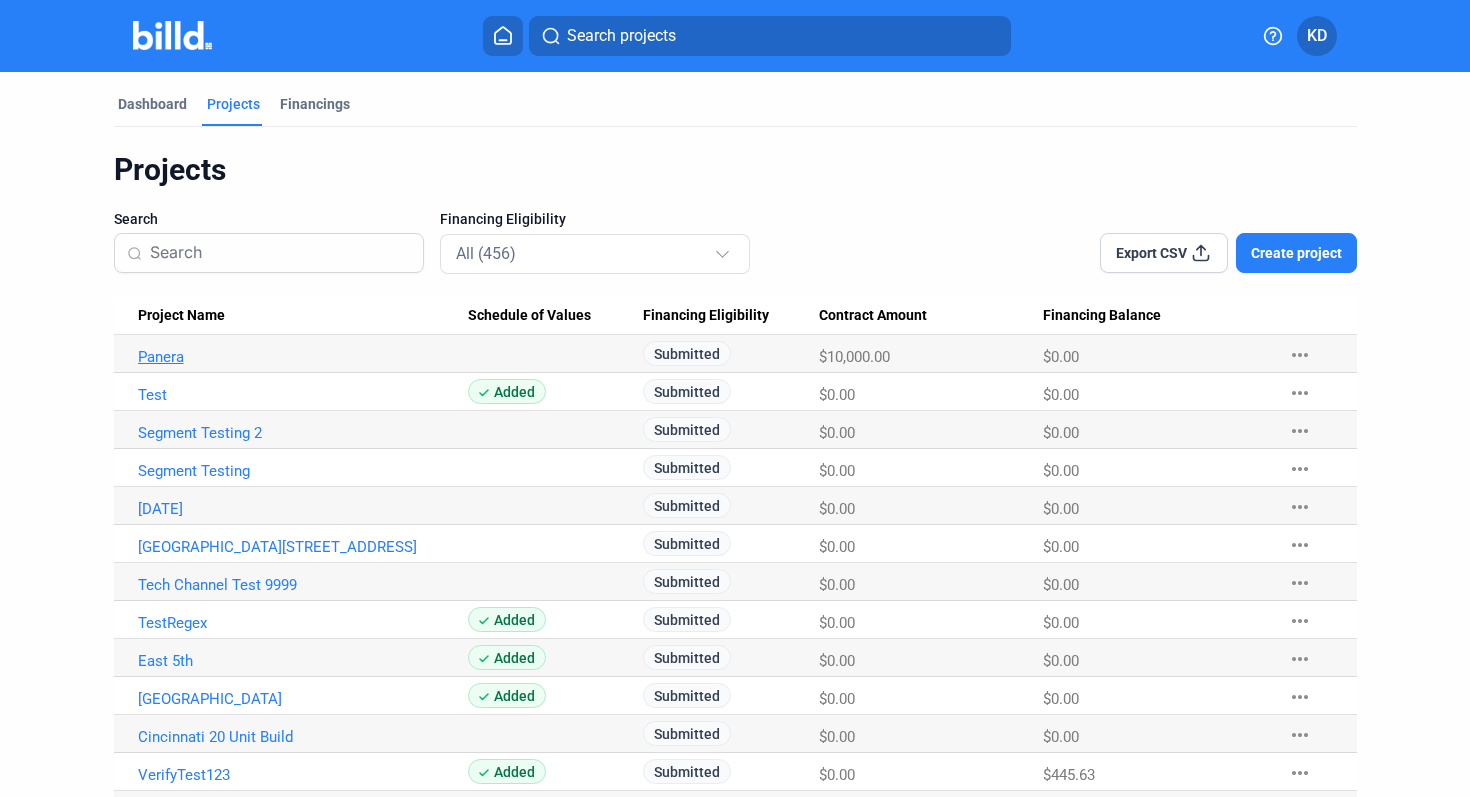 click on "Panera" at bounding box center (303, 357) 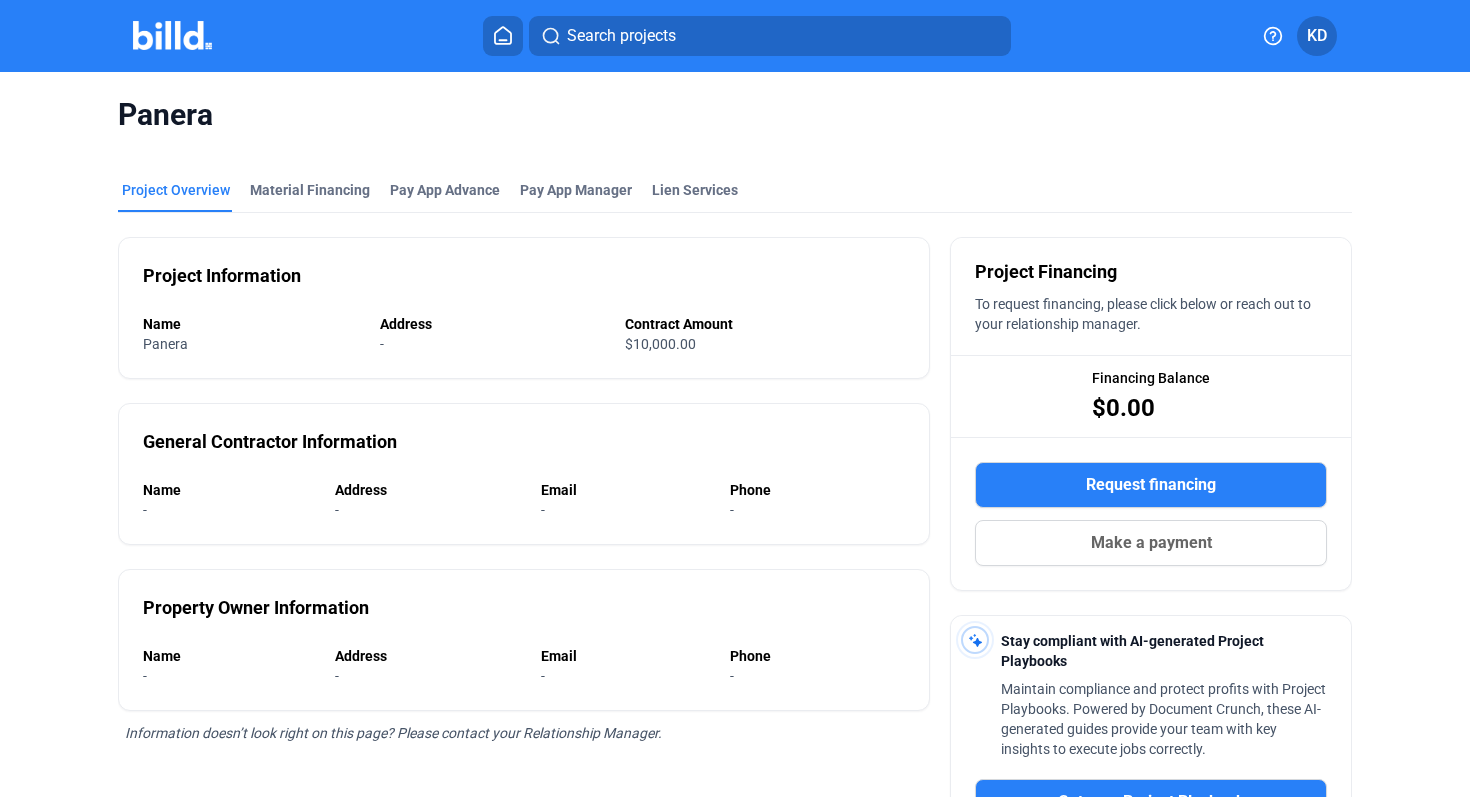 drag, startPoint x: 140, startPoint y: 275, endPoint x: 503, endPoint y: 684, distance: 546.8546 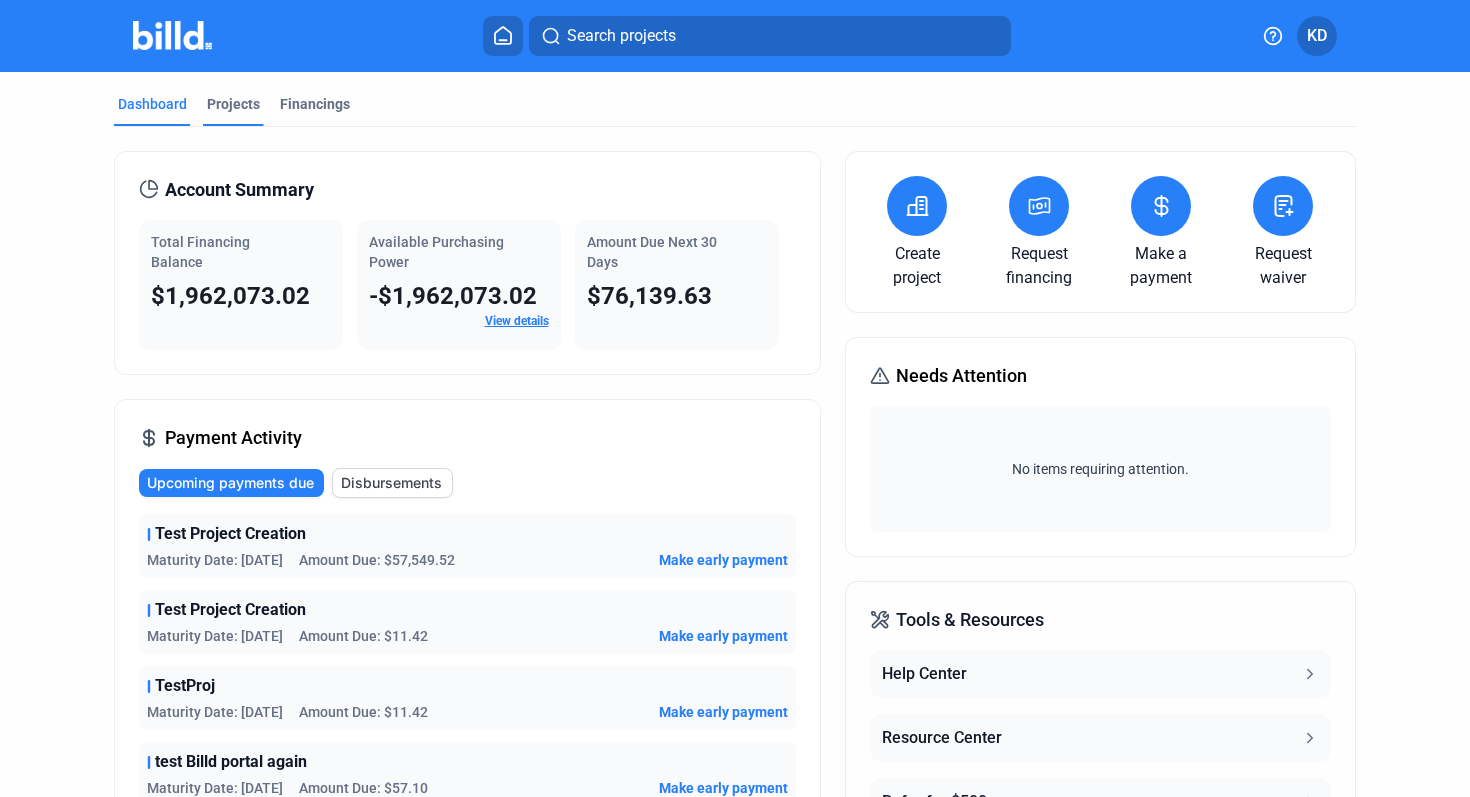 click on "Projects" at bounding box center (233, 104) 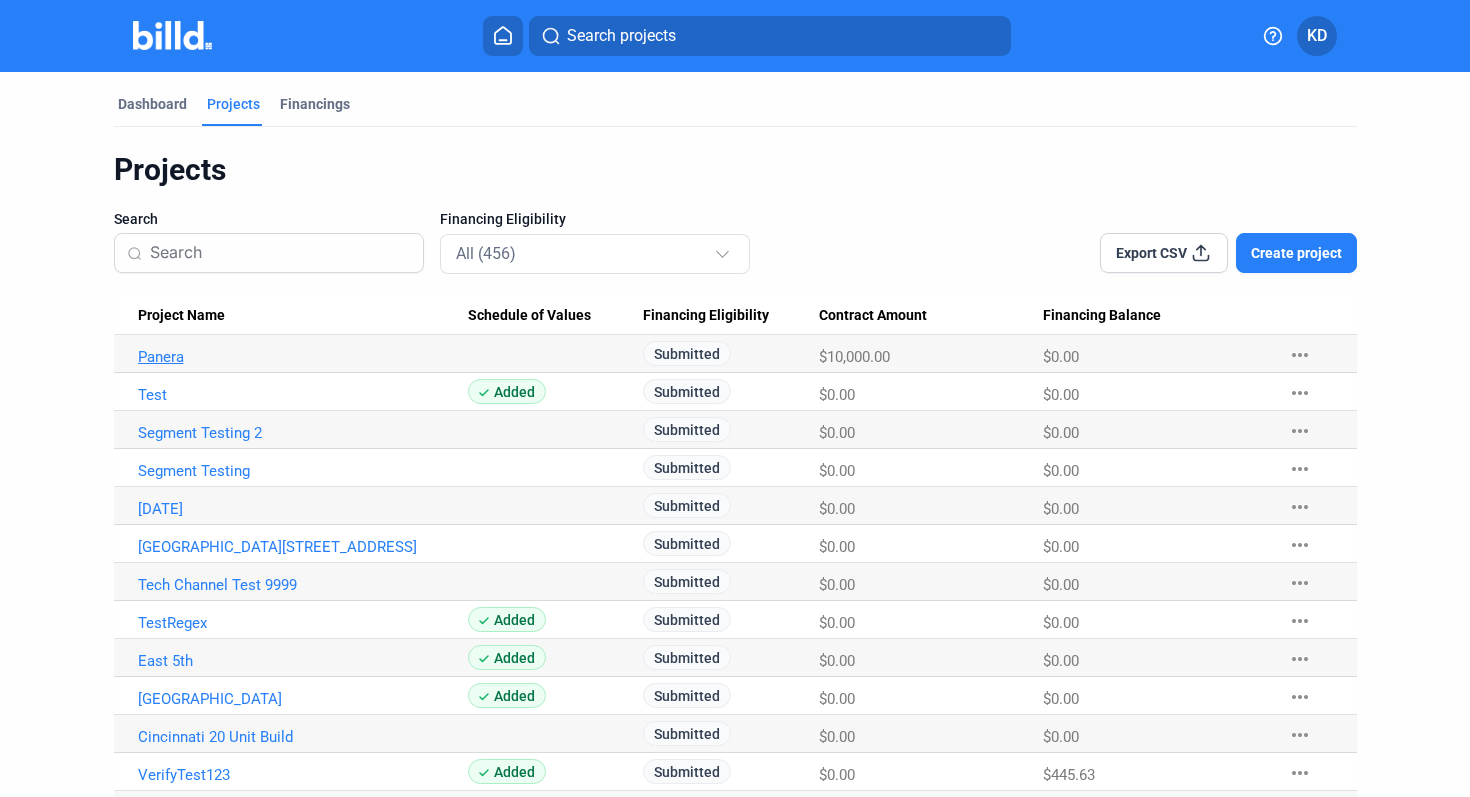click on "Panera" at bounding box center (303, 357) 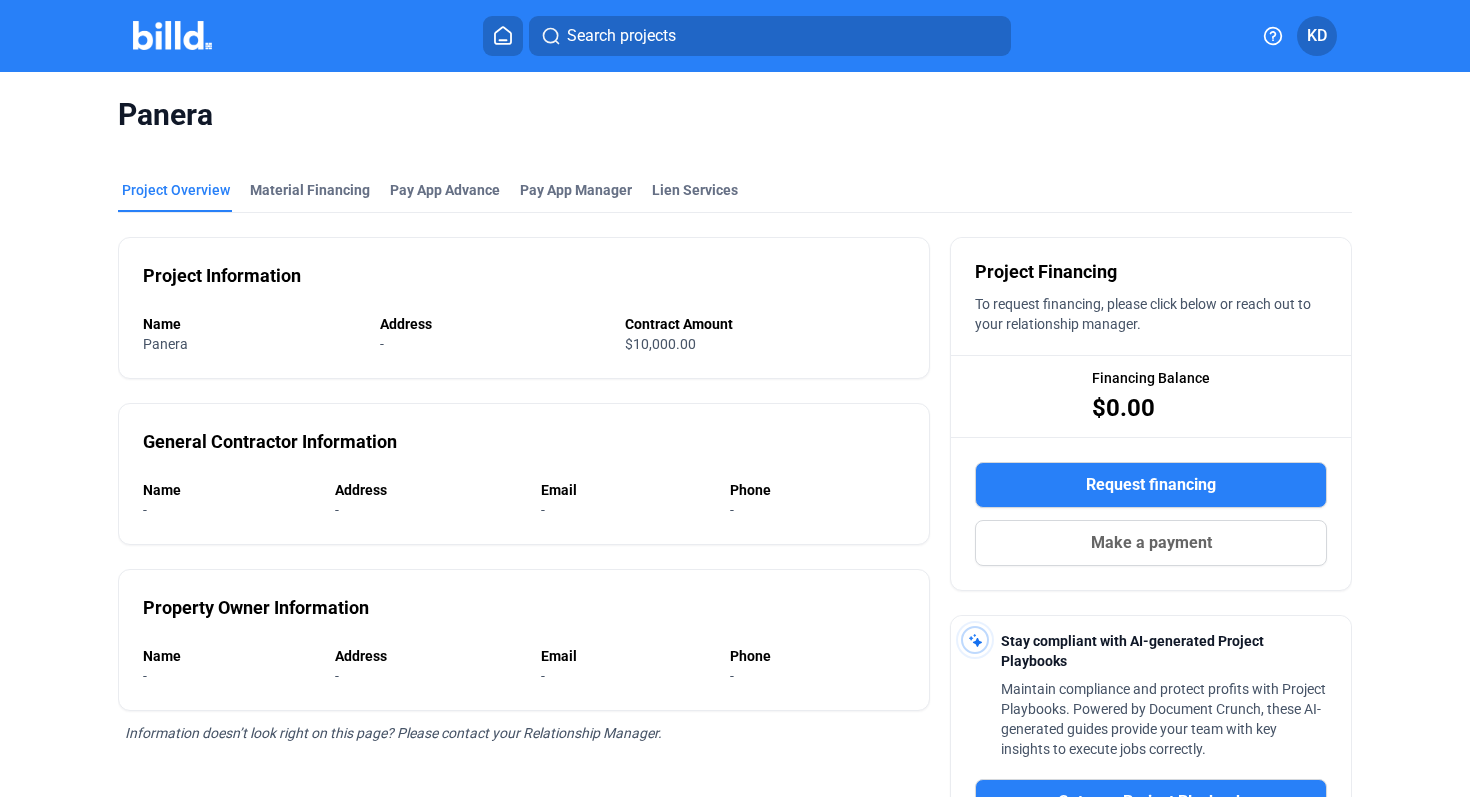 scroll, scrollTop: 191, scrollLeft: 0, axis: vertical 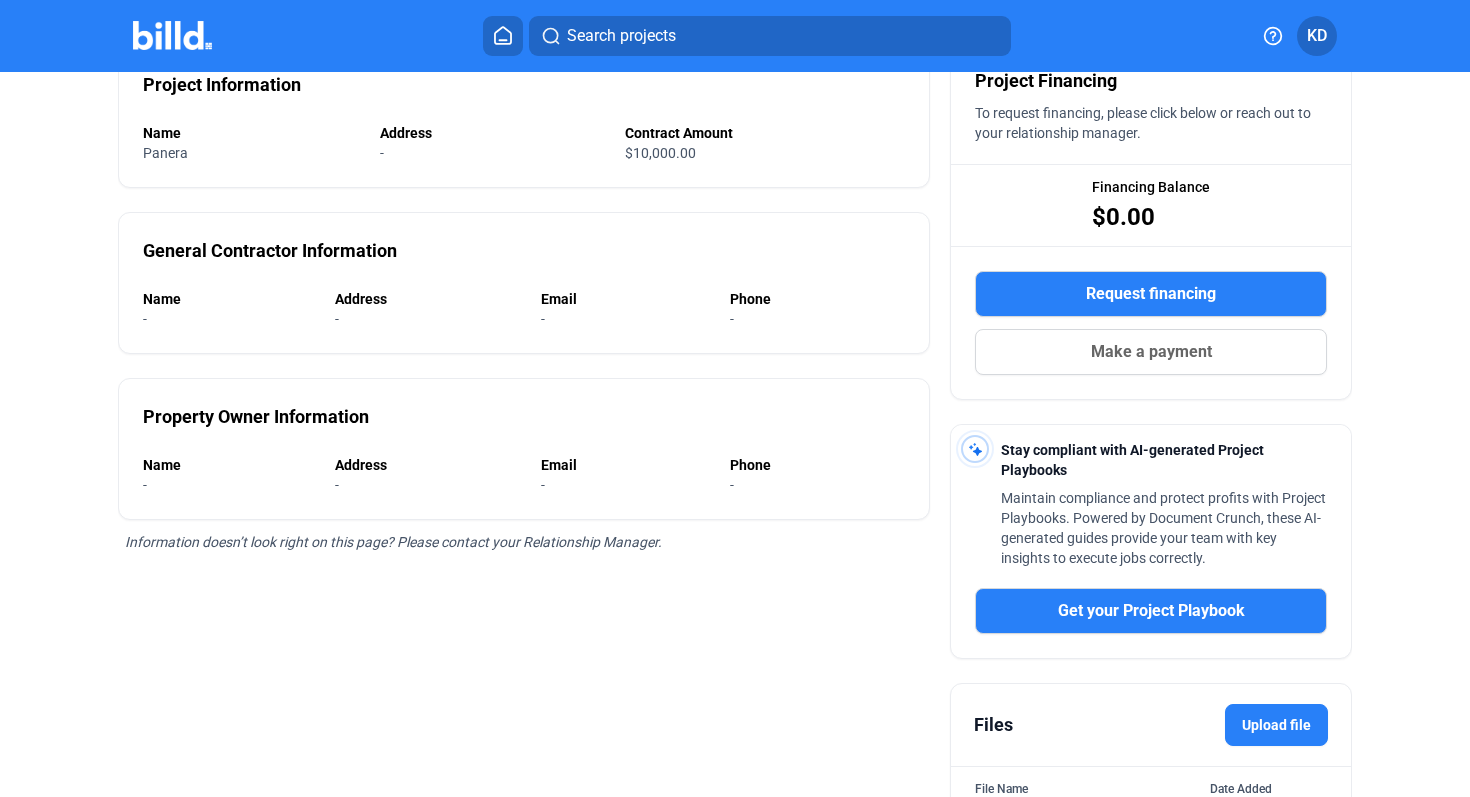drag, startPoint x: 139, startPoint y: 316, endPoint x: 346, endPoint y: 324, distance: 207.15453 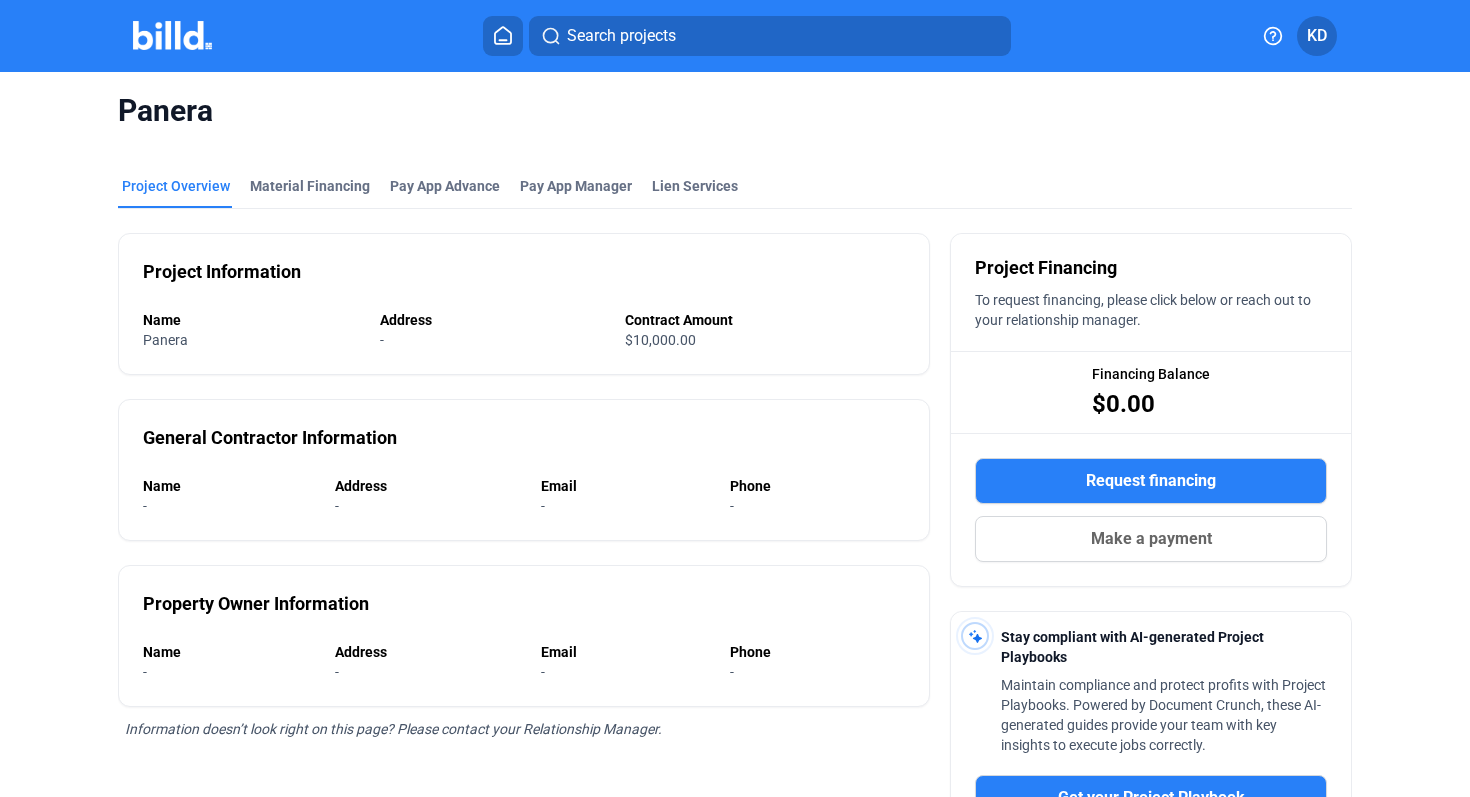 scroll, scrollTop: 3, scrollLeft: 0, axis: vertical 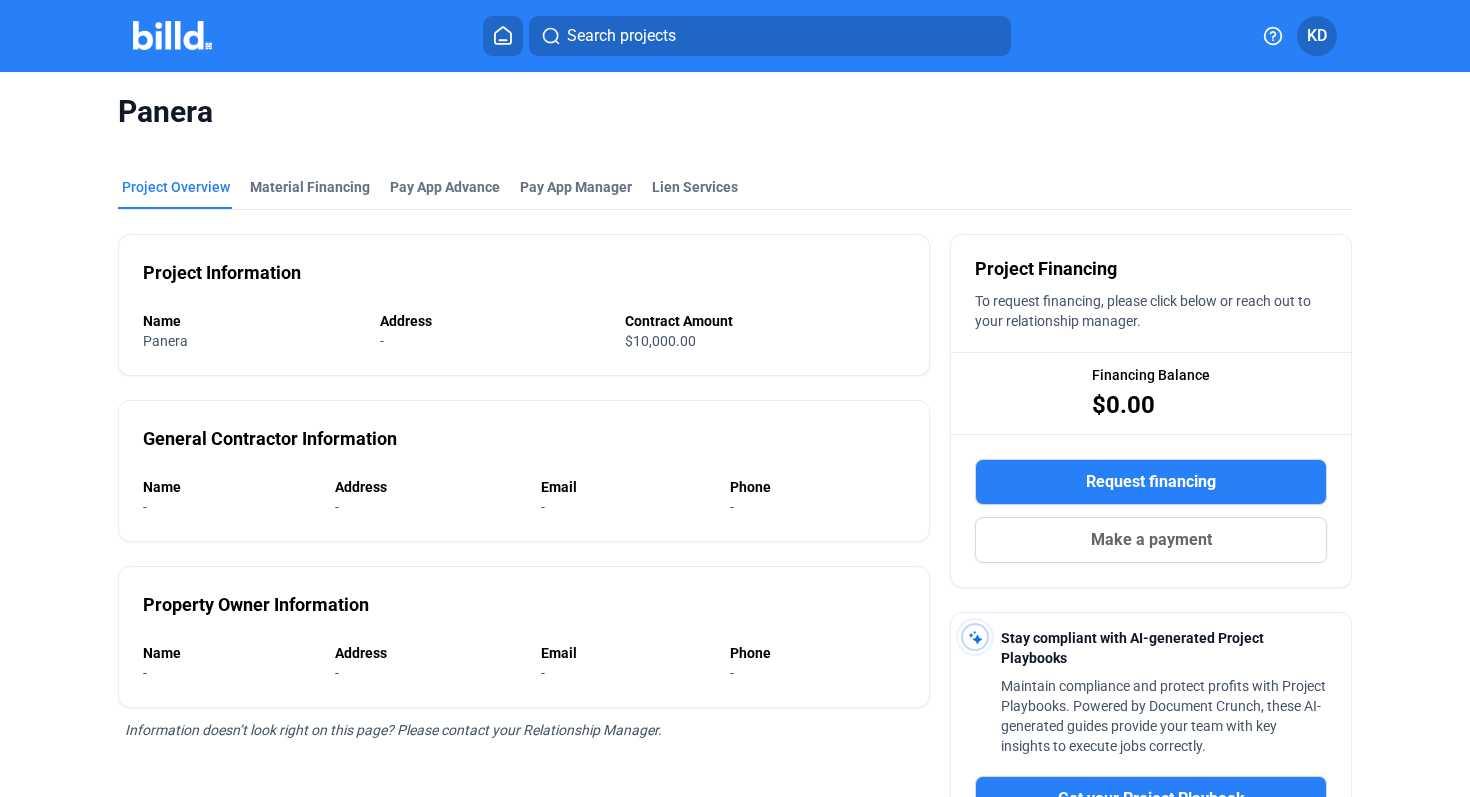 click at bounding box center (503, 36) 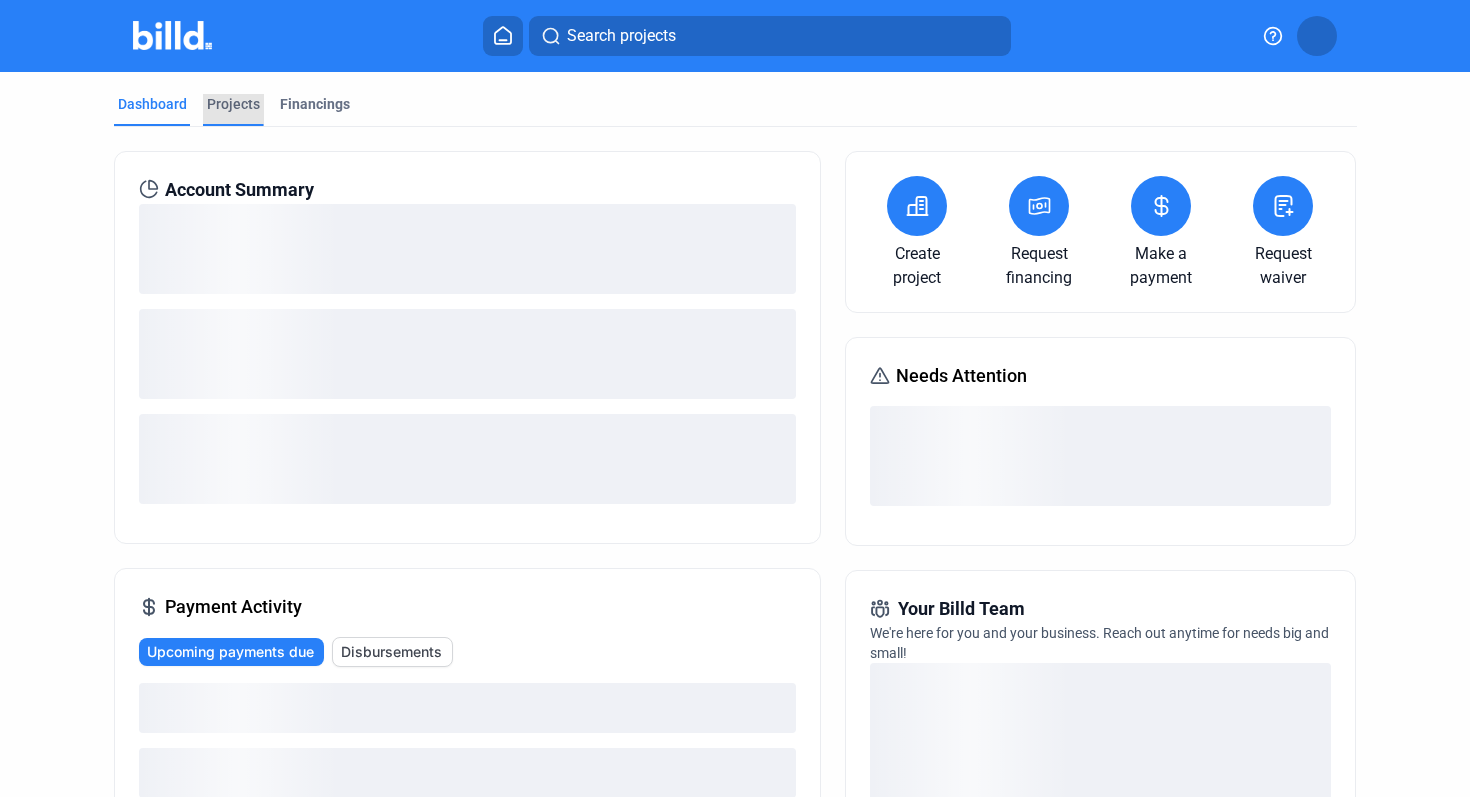 click on "Projects" at bounding box center [233, 104] 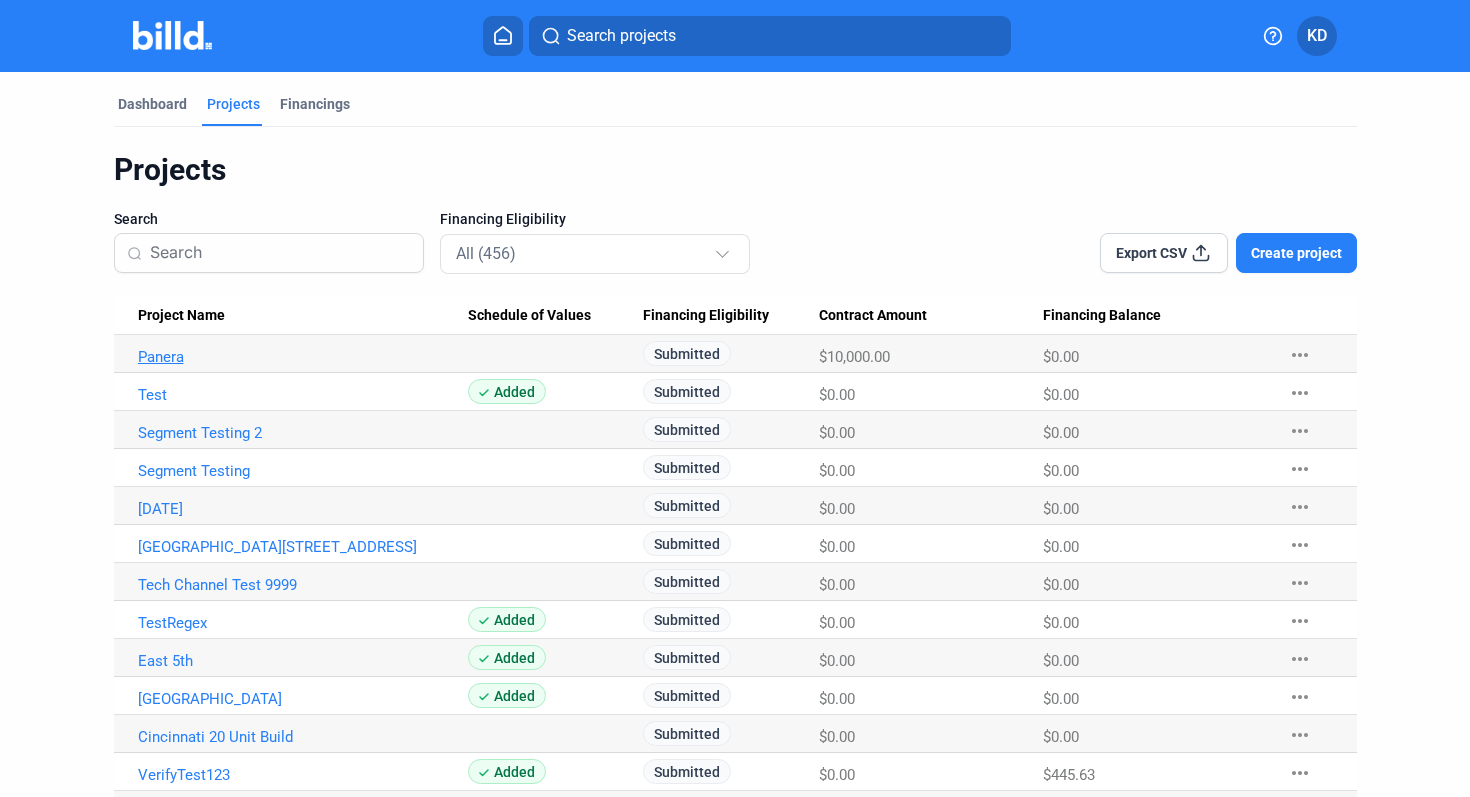 click on "Panera" at bounding box center (303, 357) 